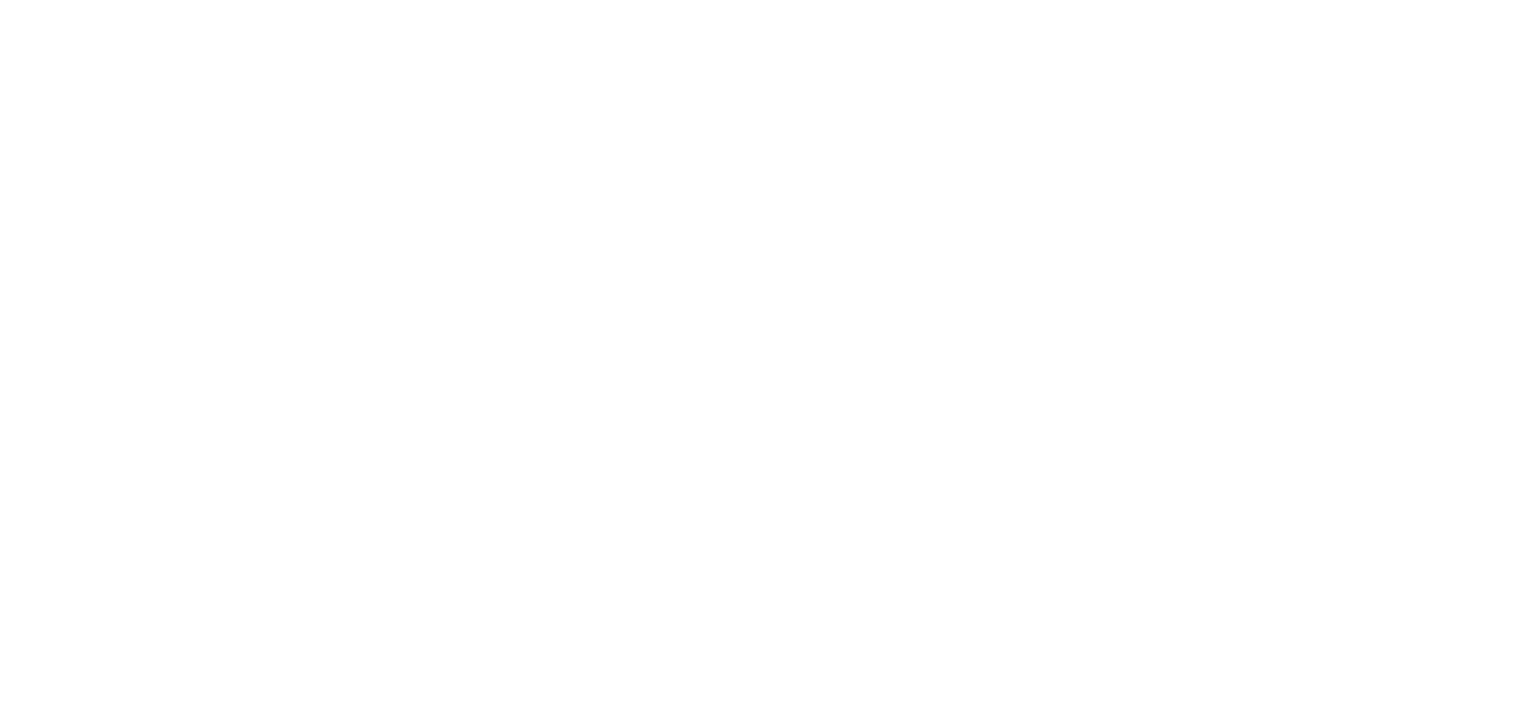 scroll, scrollTop: 0, scrollLeft: 0, axis: both 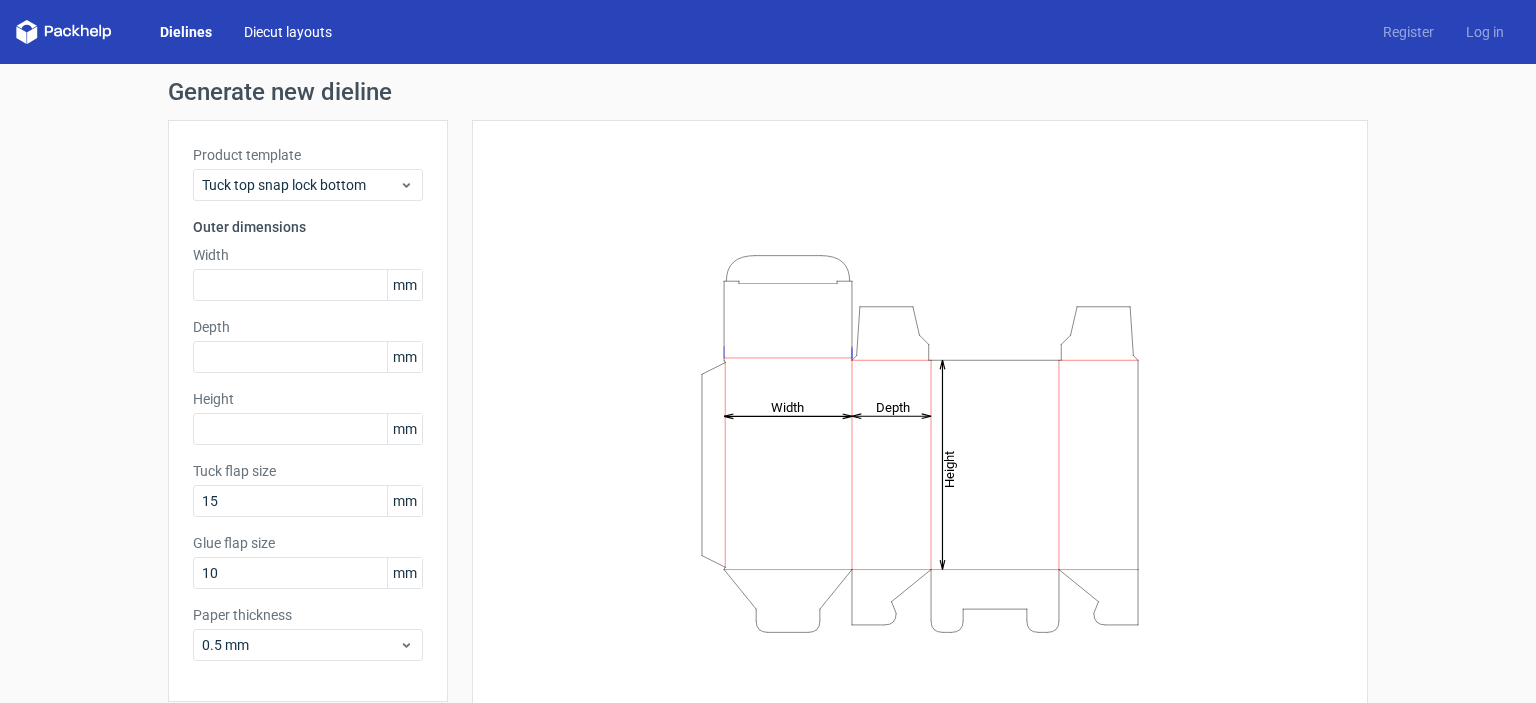 click on "Diecut layouts" at bounding box center (288, 32) 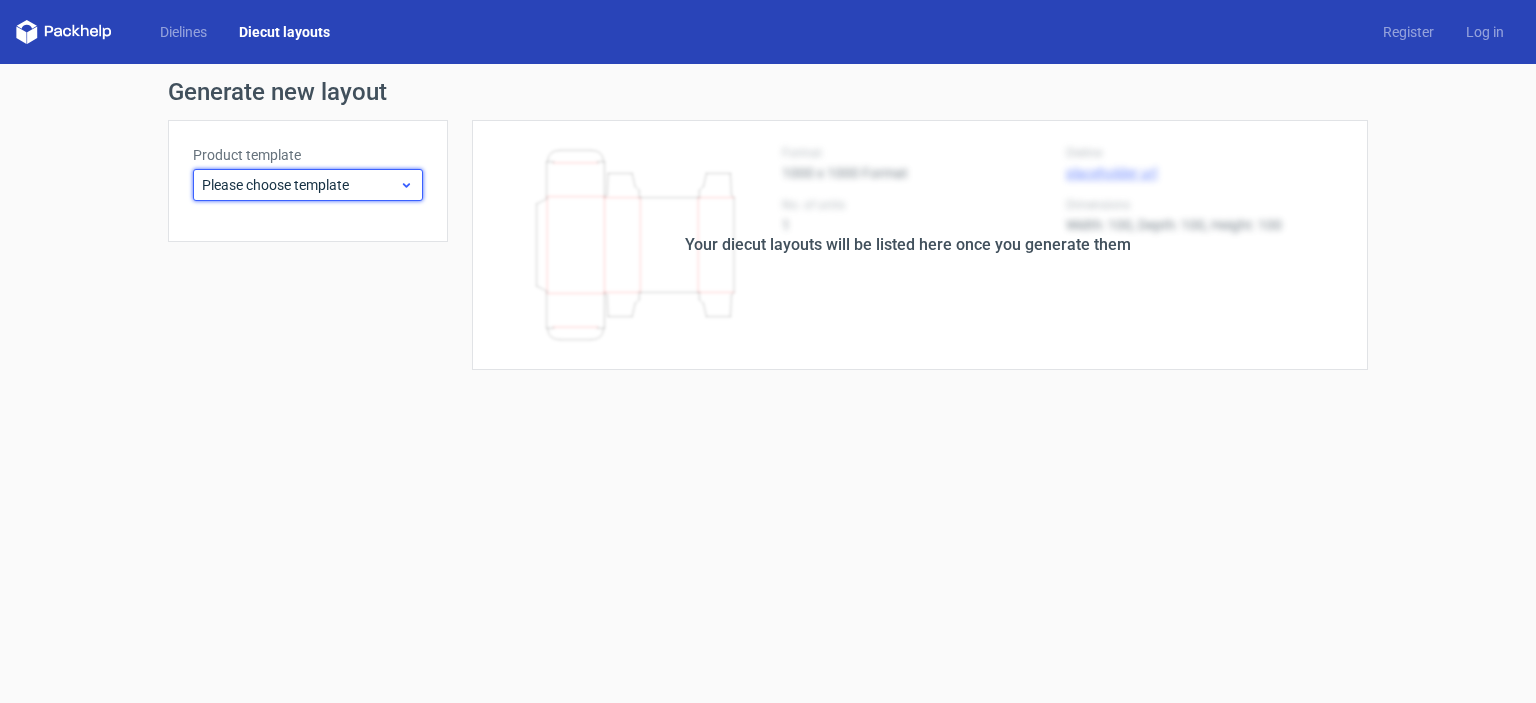 click on "Please choose template" at bounding box center [300, 185] 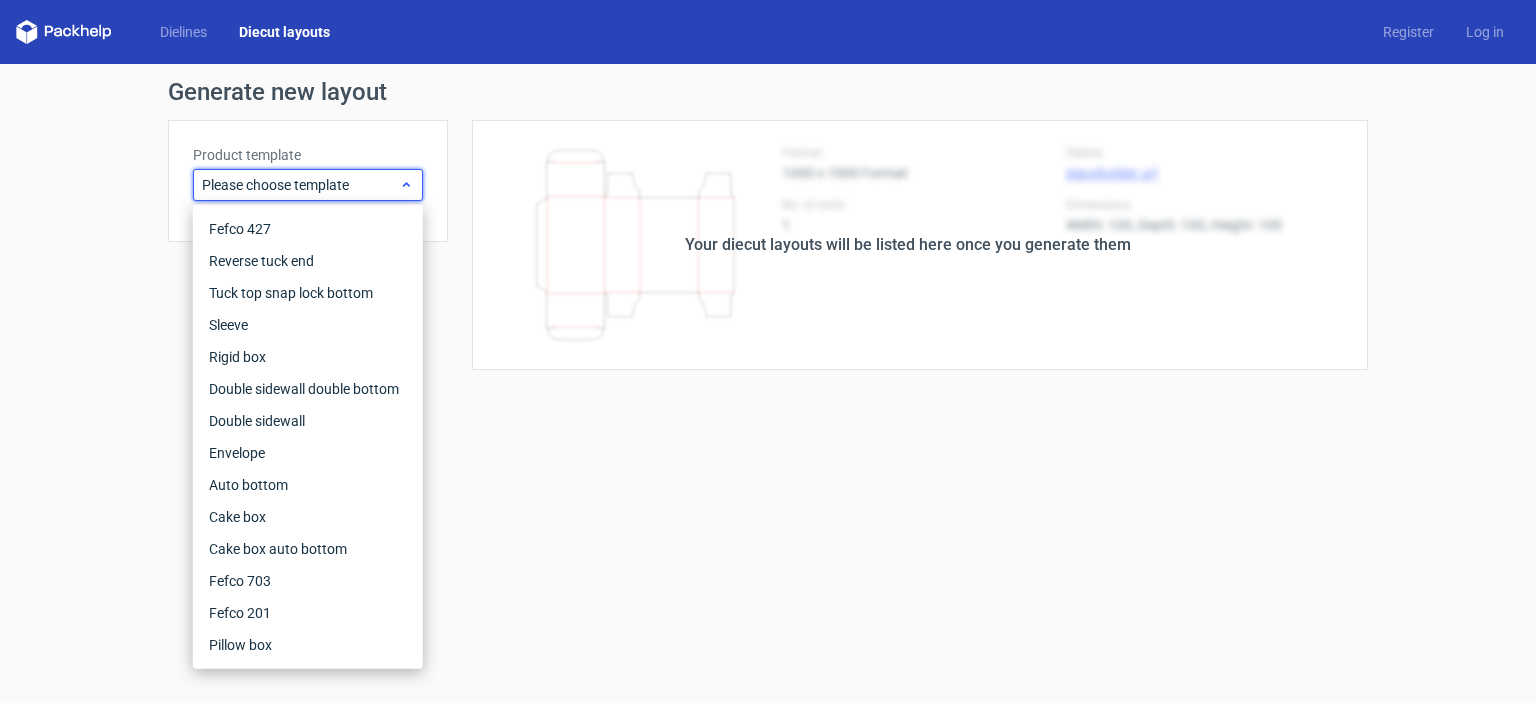click on "Please choose template" at bounding box center (300, 185) 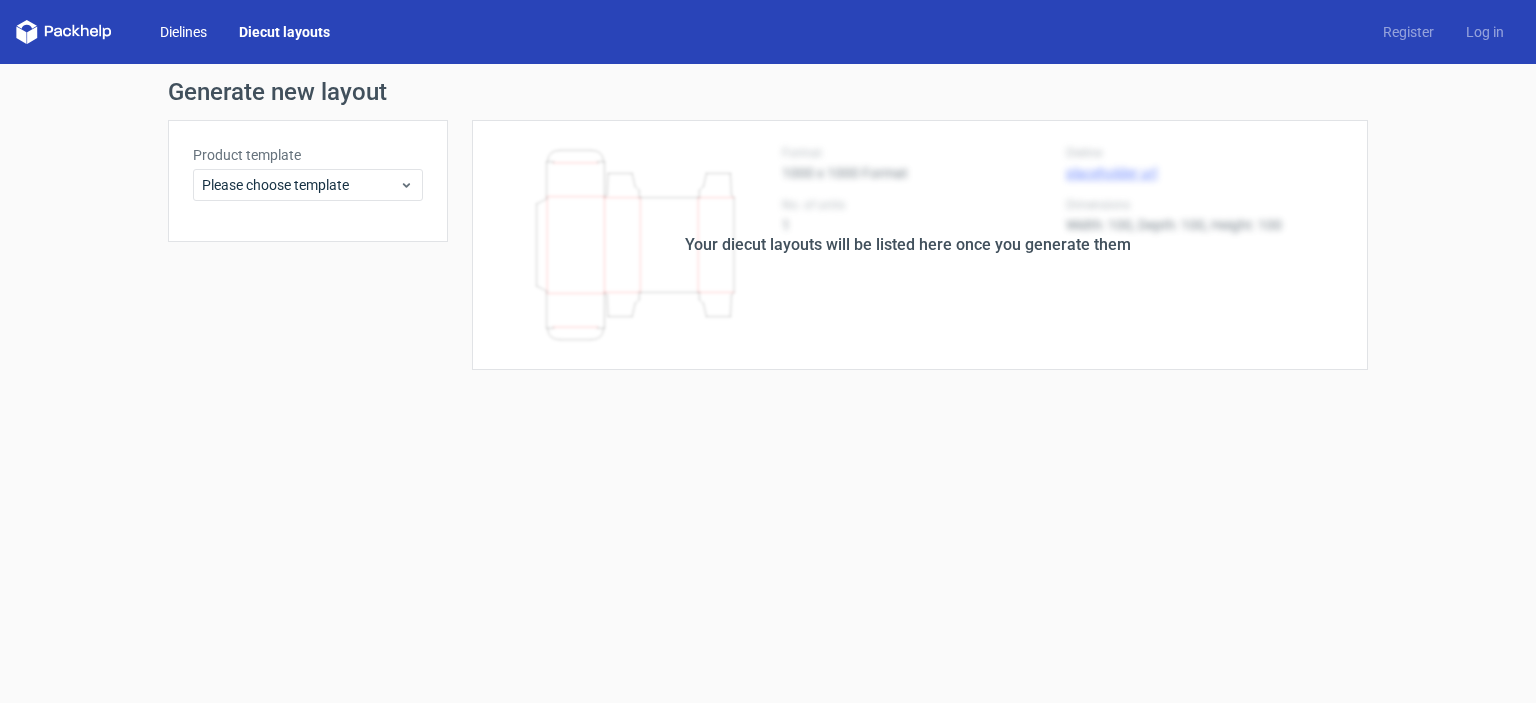 click on "Dielines" at bounding box center (183, 32) 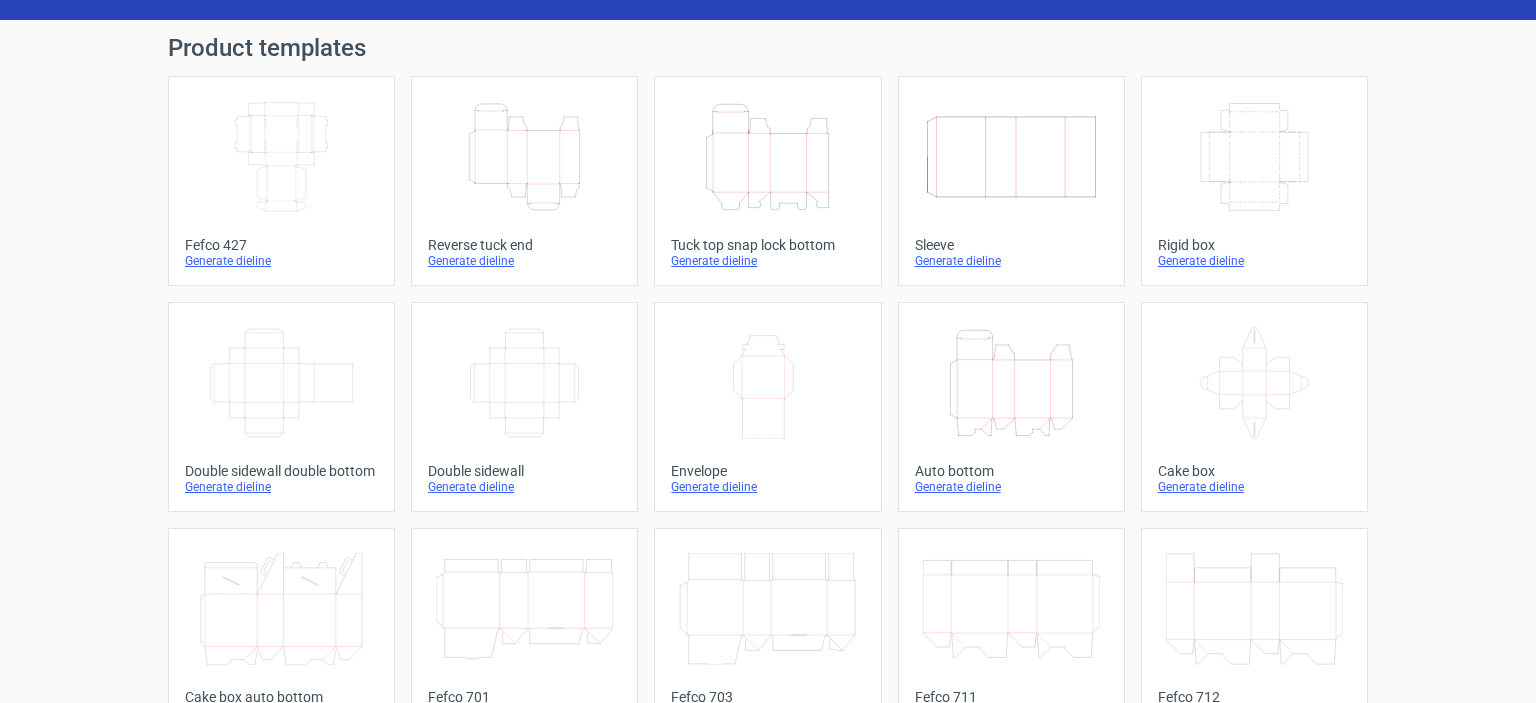 scroll, scrollTop: 0, scrollLeft: 0, axis: both 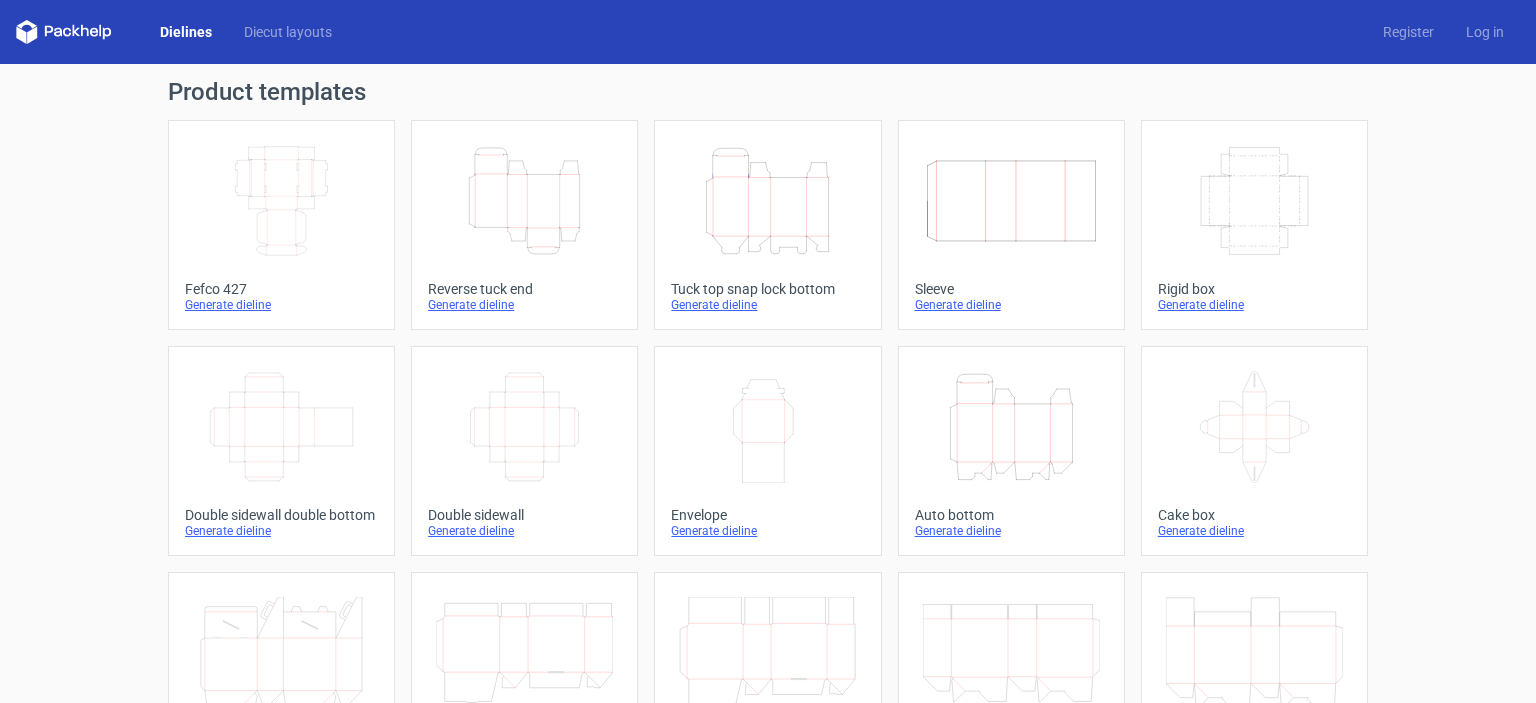click on "Generate dieline" at bounding box center [281, 305] 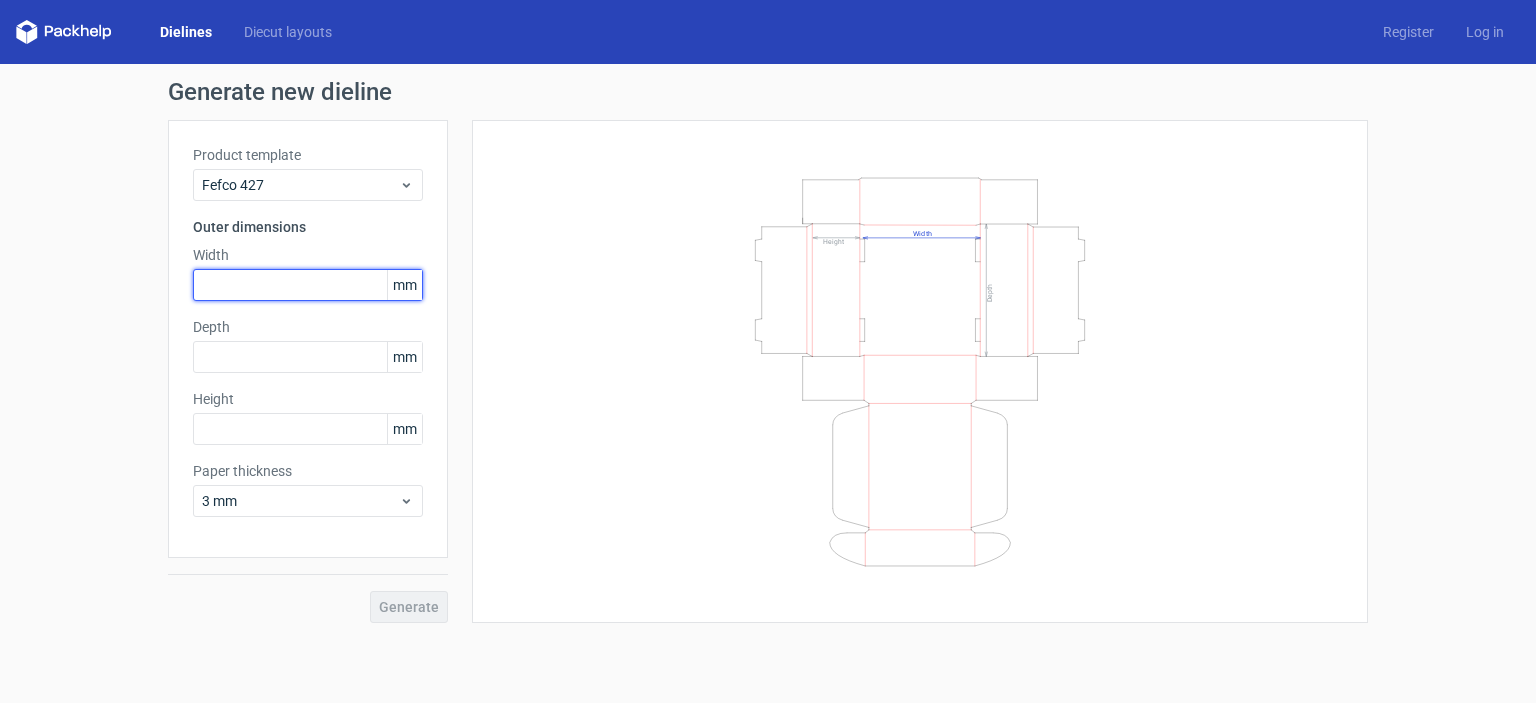 click at bounding box center (308, 285) 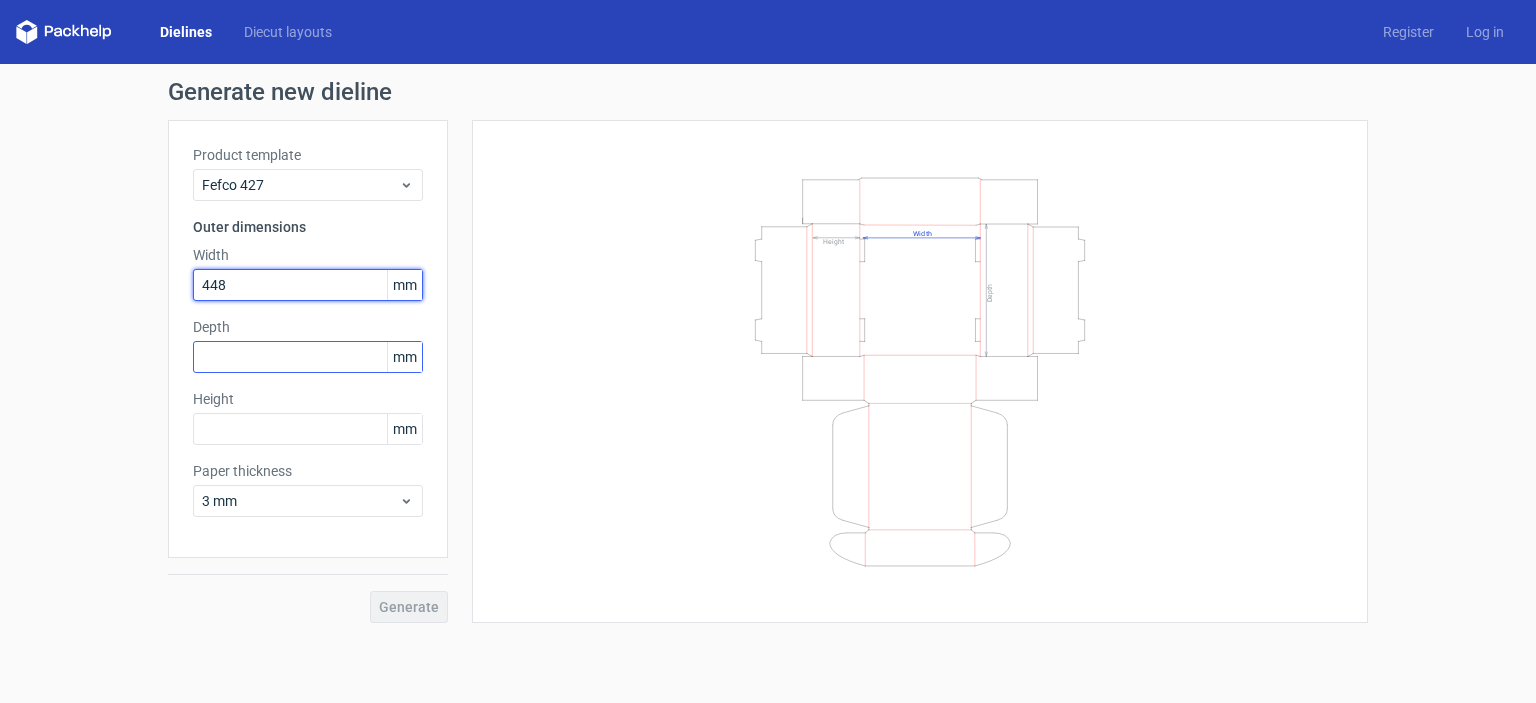 type on "448" 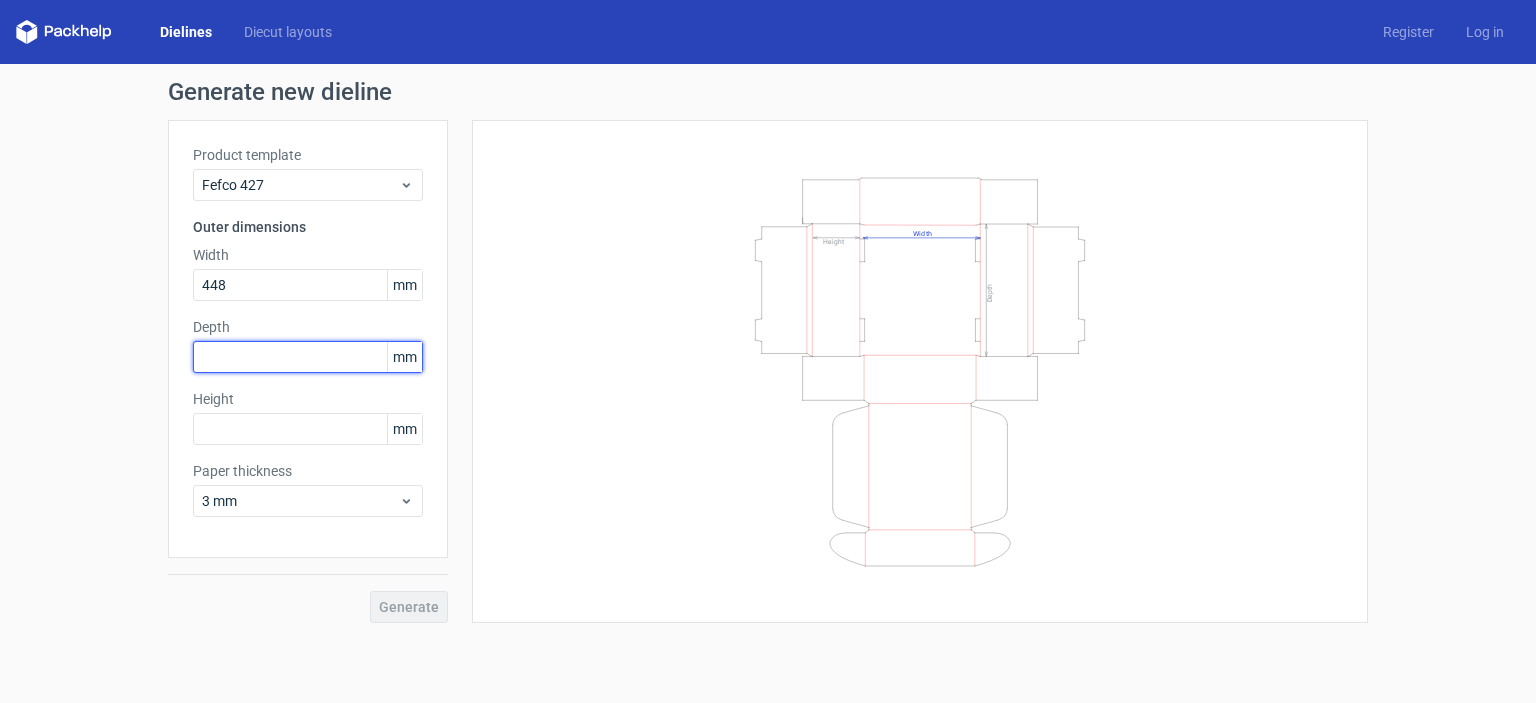click at bounding box center (308, 357) 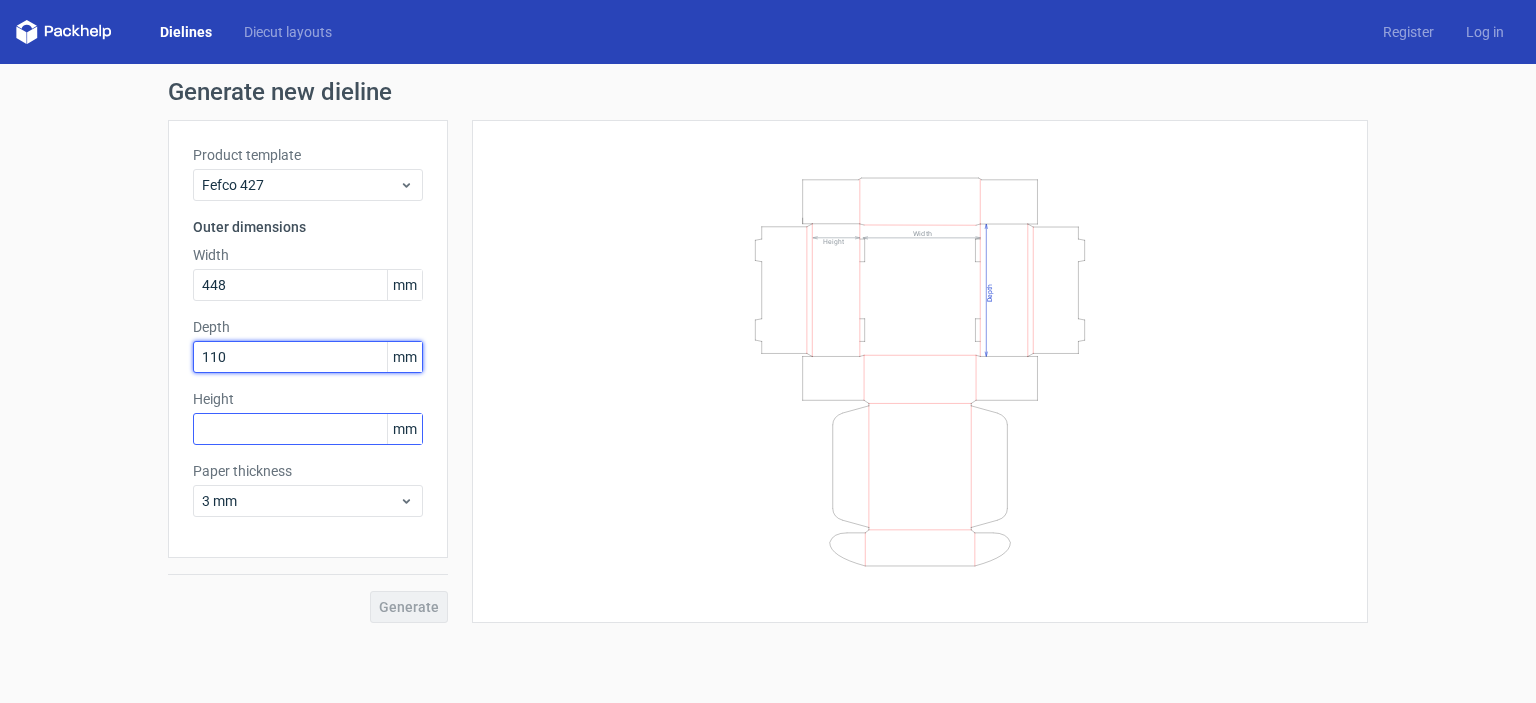 type on "110" 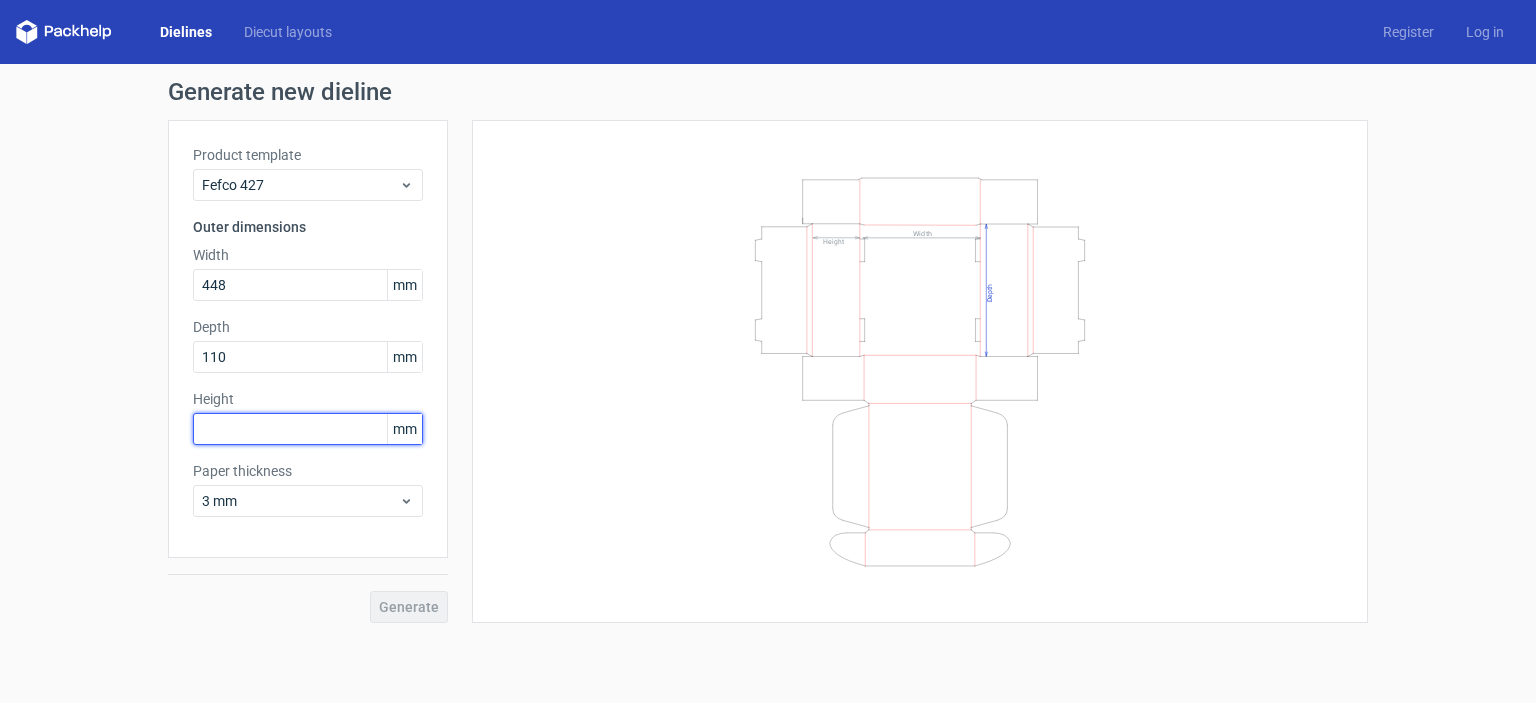 click at bounding box center (308, 429) 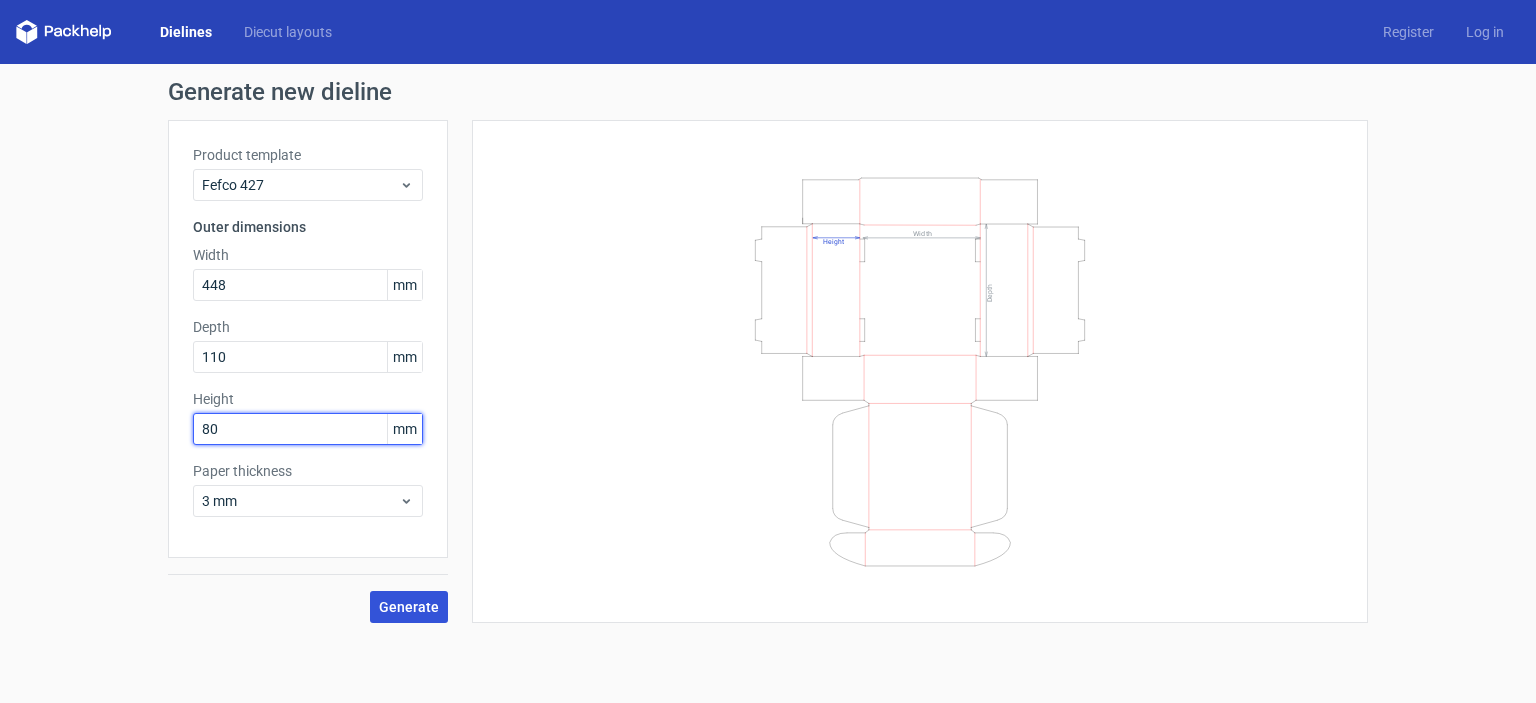 type on "80" 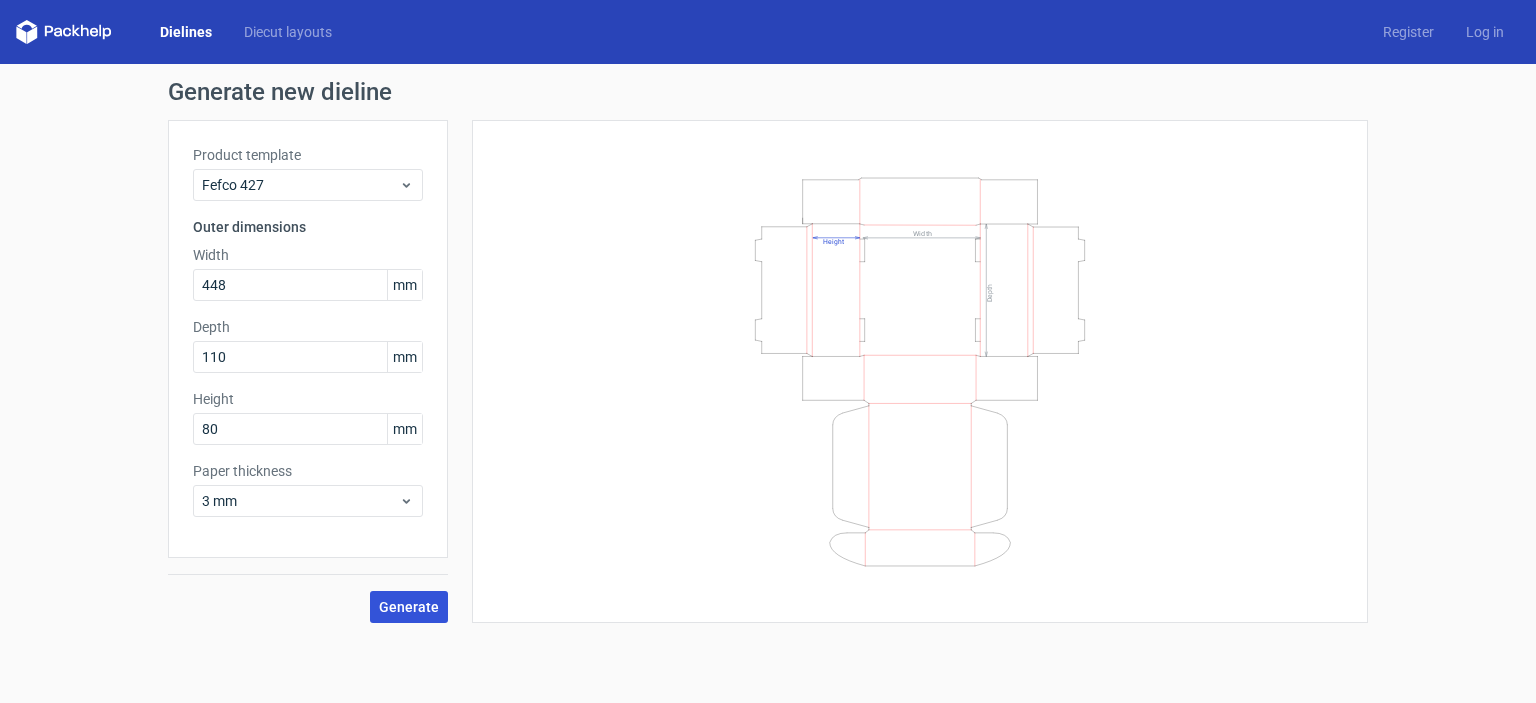 click on "Generate" at bounding box center [409, 607] 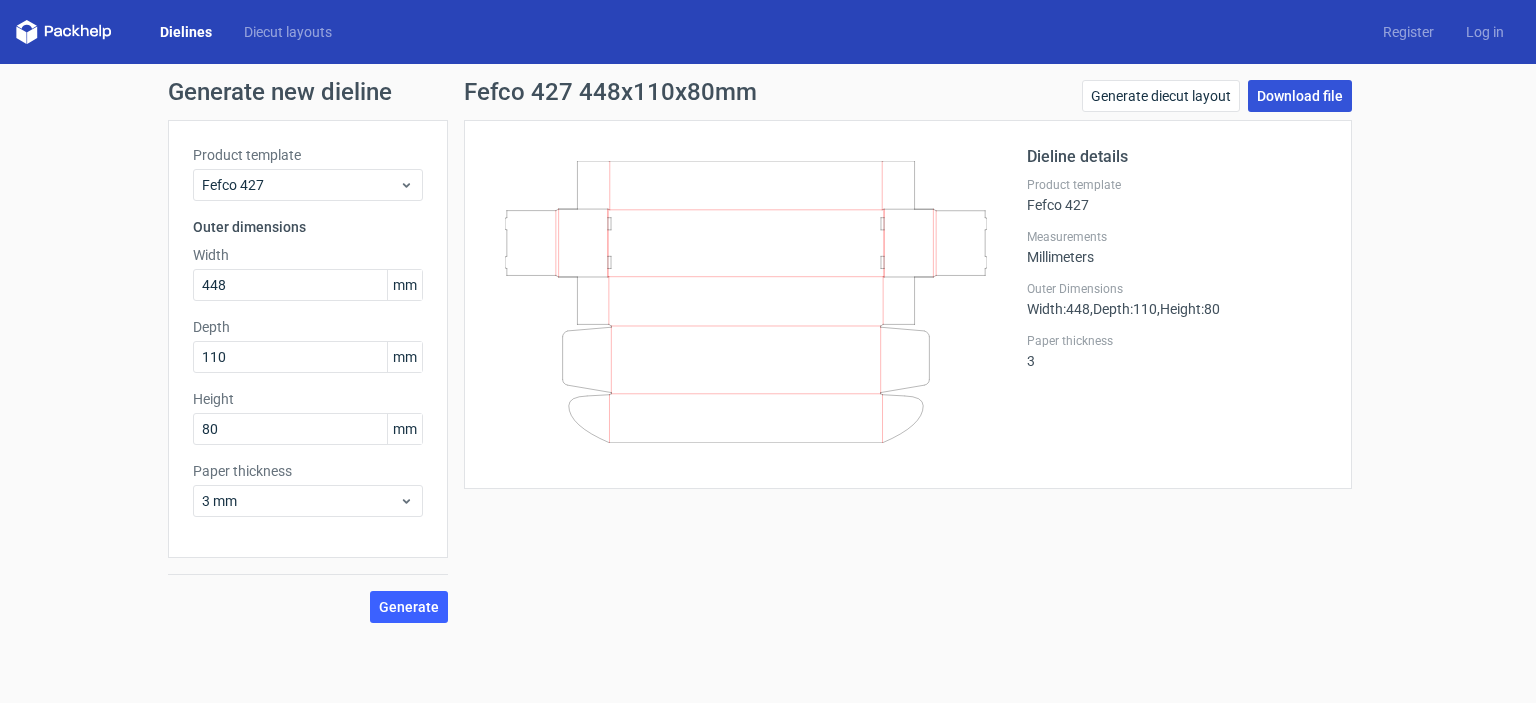 click on "Download file" at bounding box center [1300, 96] 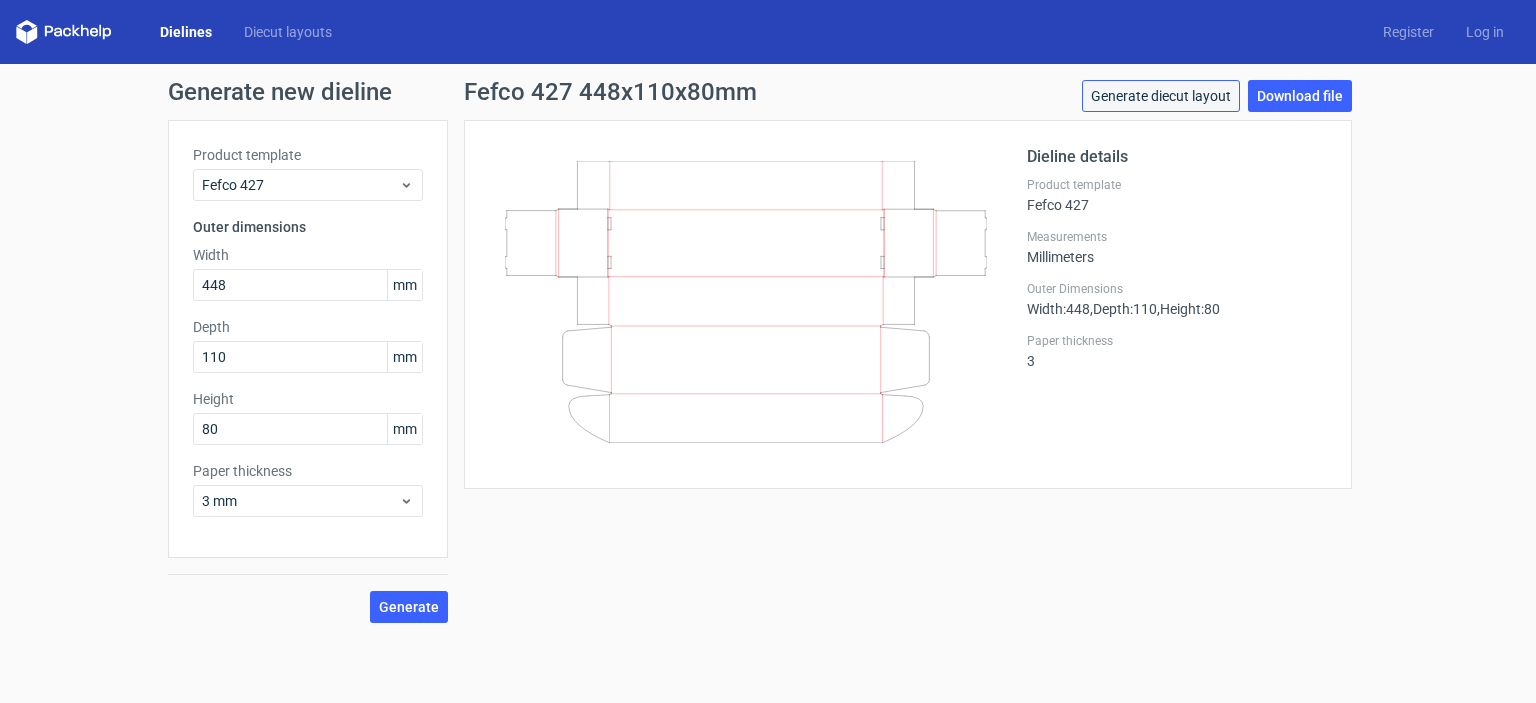 click on "Generate diecut layout" at bounding box center [1161, 96] 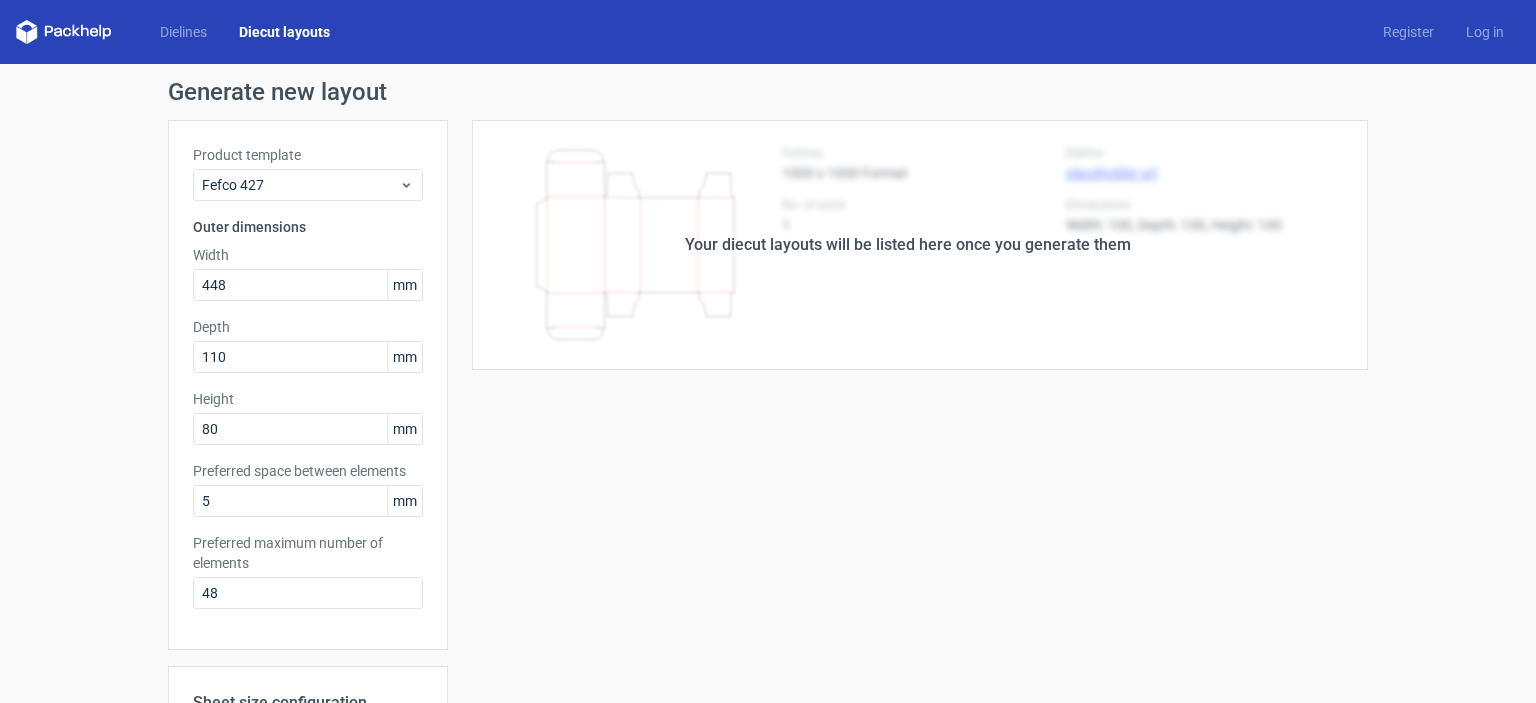 click on "Your diecut layouts will be listed here once you generate them" at bounding box center (908, 245) 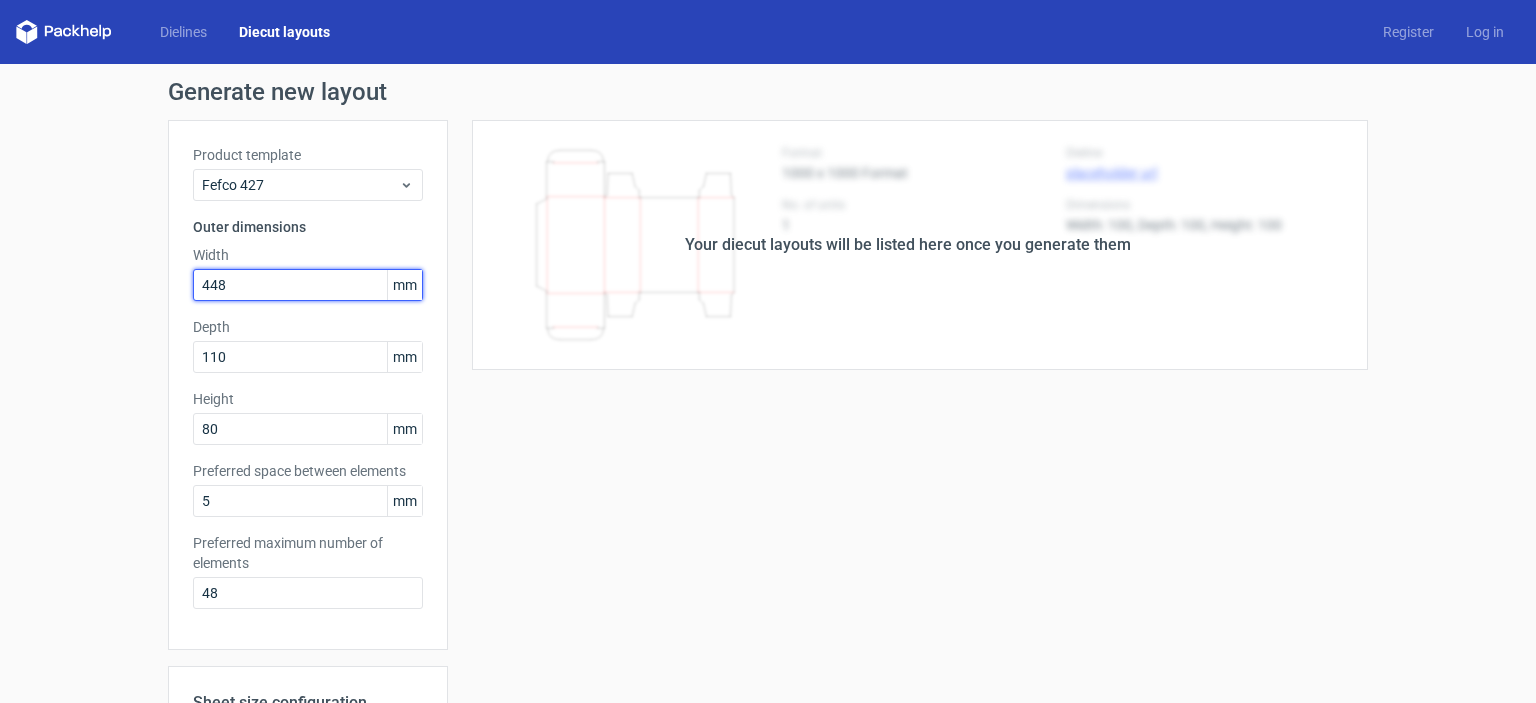 drag, startPoint x: 230, startPoint y: 291, endPoint x: 216, endPoint y: 292, distance: 14.035668 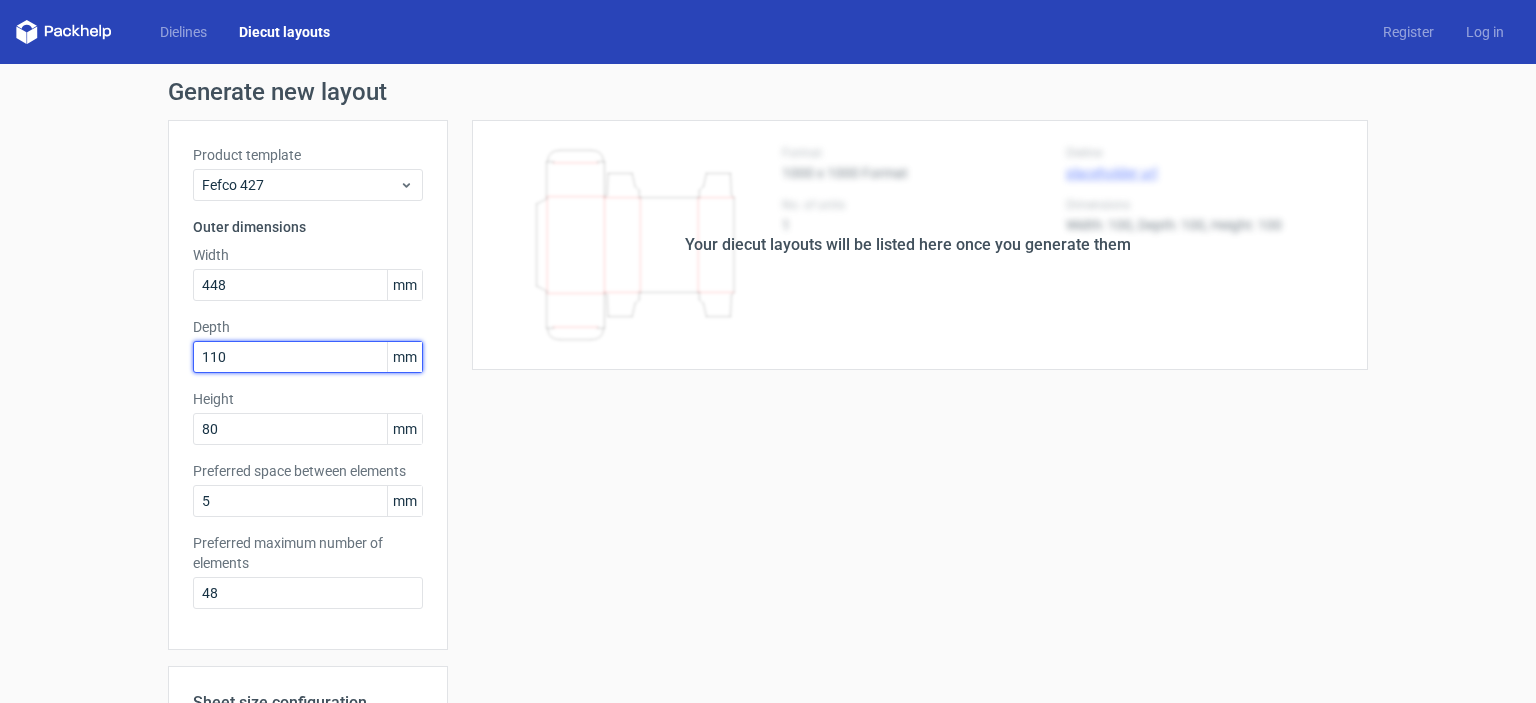 drag, startPoint x: 240, startPoint y: 362, endPoint x: 97, endPoint y: 363, distance: 143.0035 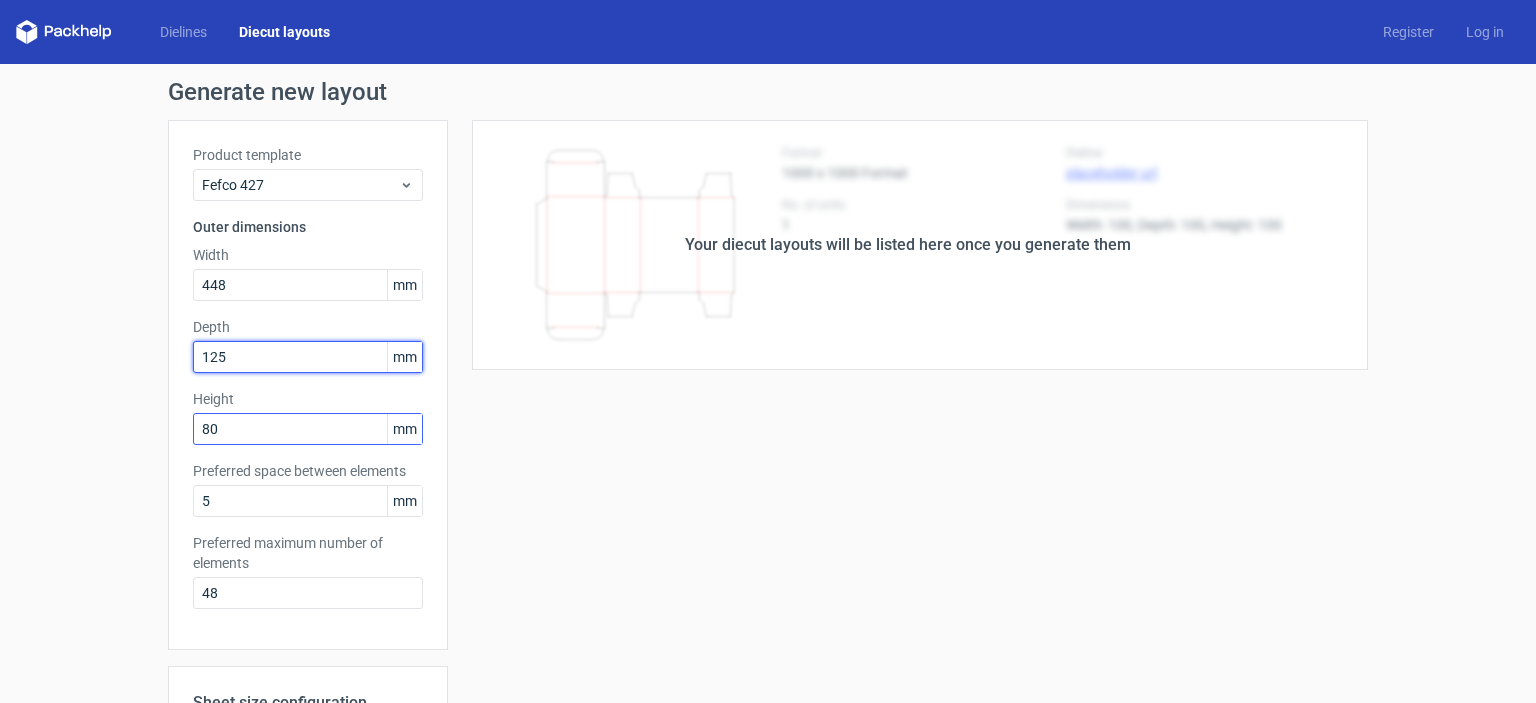 type on "125" 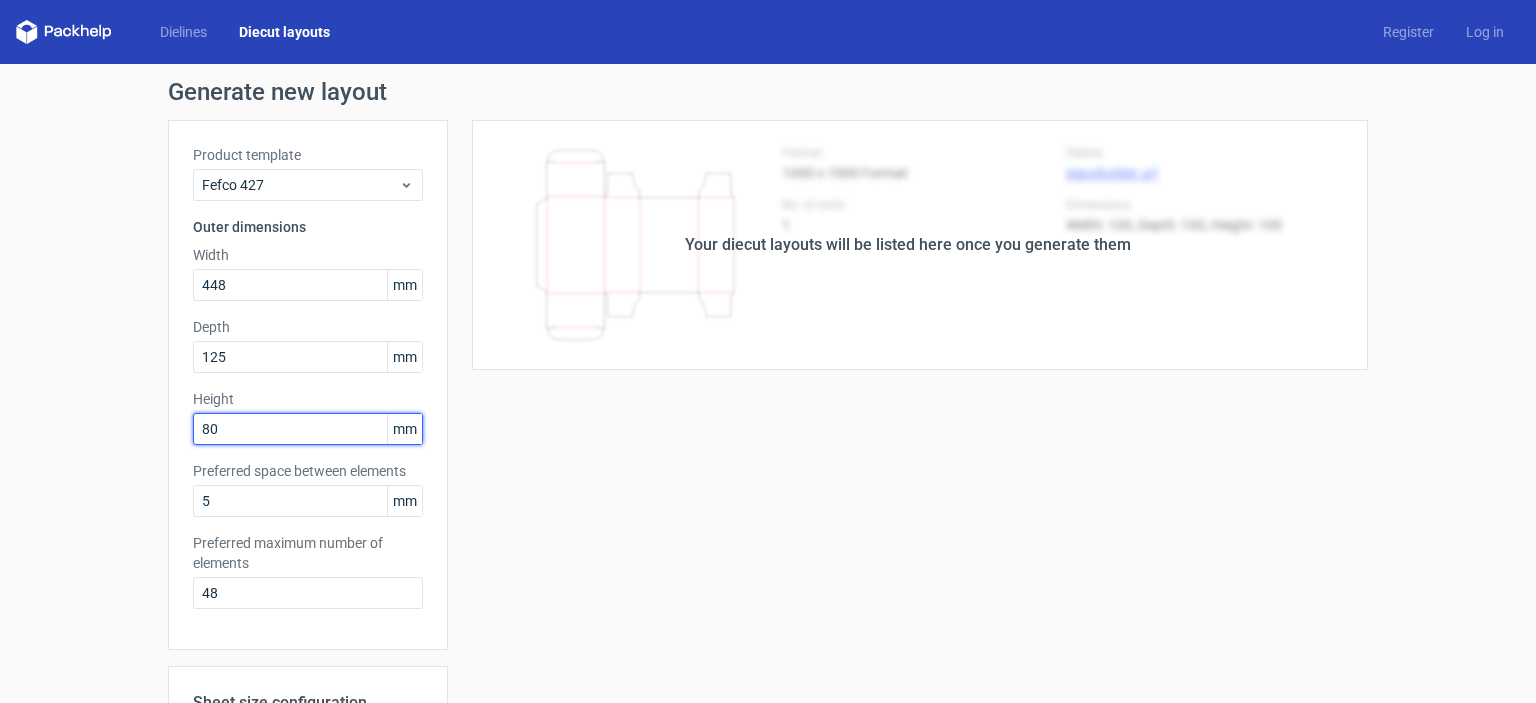 drag, startPoint x: 216, startPoint y: 423, endPoint x: 92, endPoint y: 426, distance: 124.036285 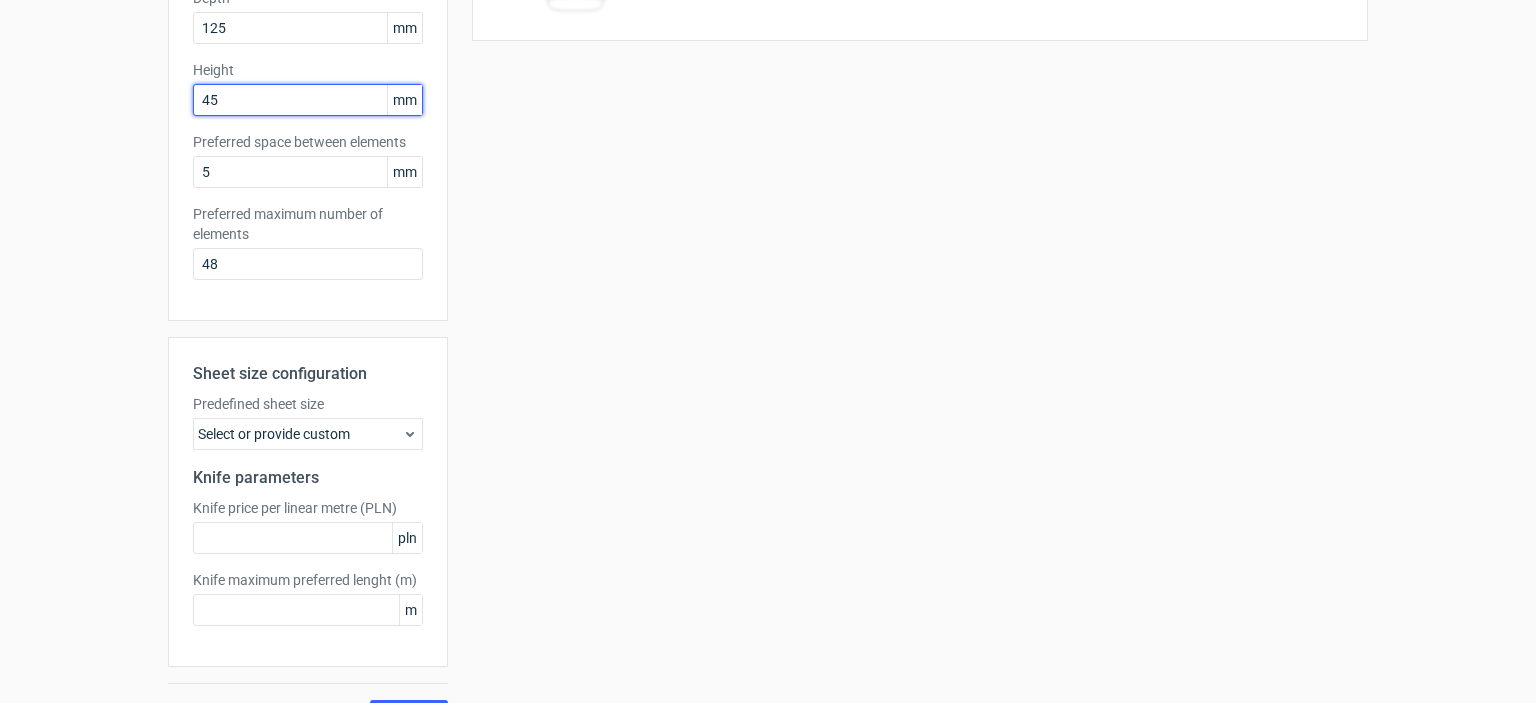 scroll, scrollTop: 372, scrollLeft: 0, axis: vertical 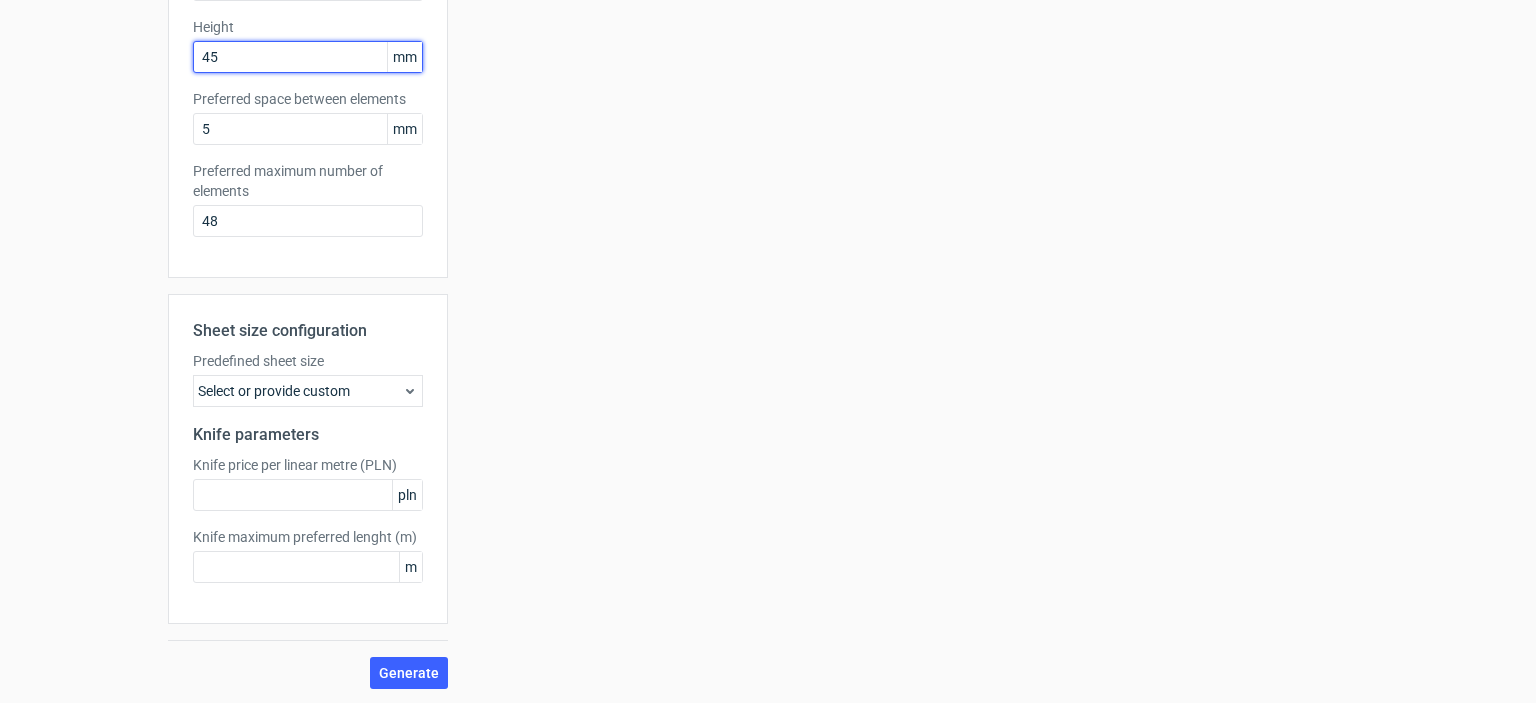type on "45" 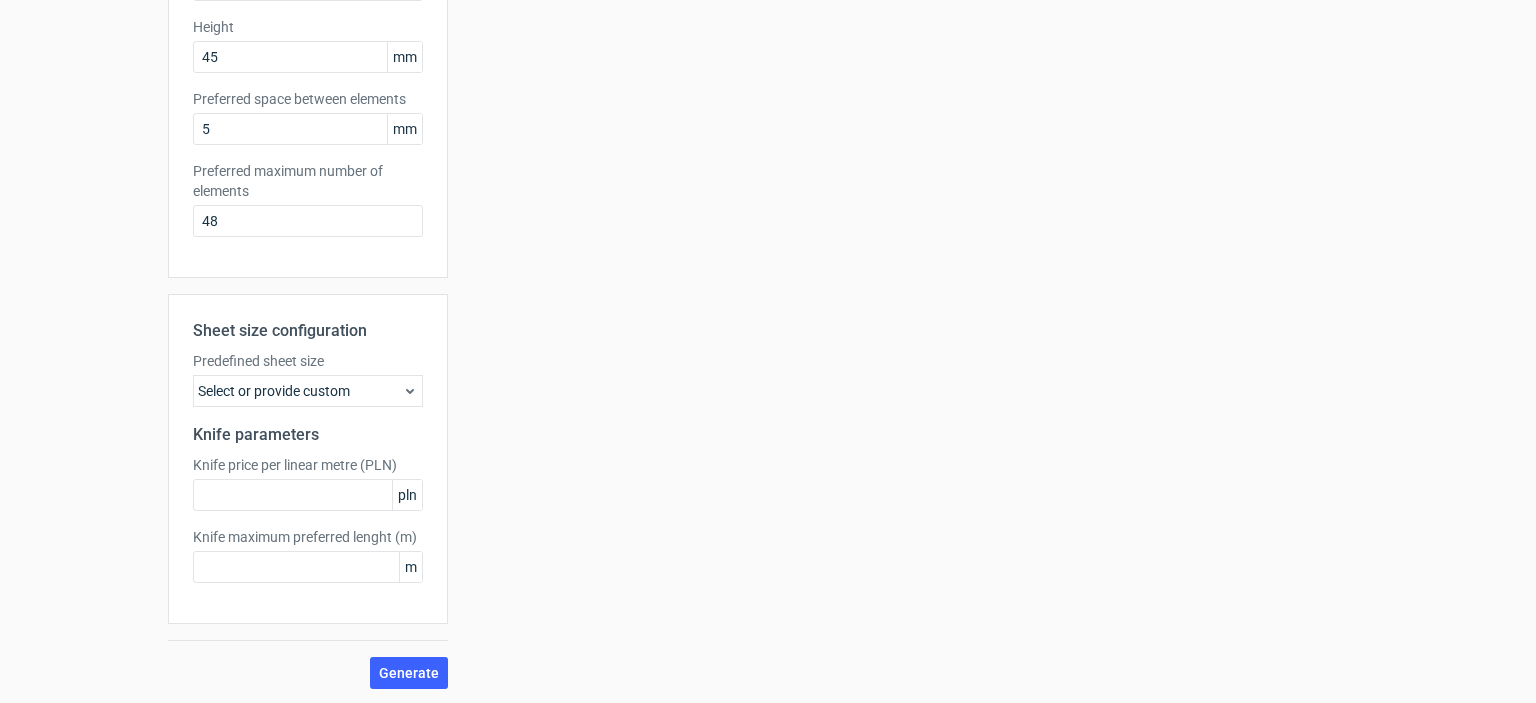 click on "Select or provide custom" at bounding box center (308, 391) 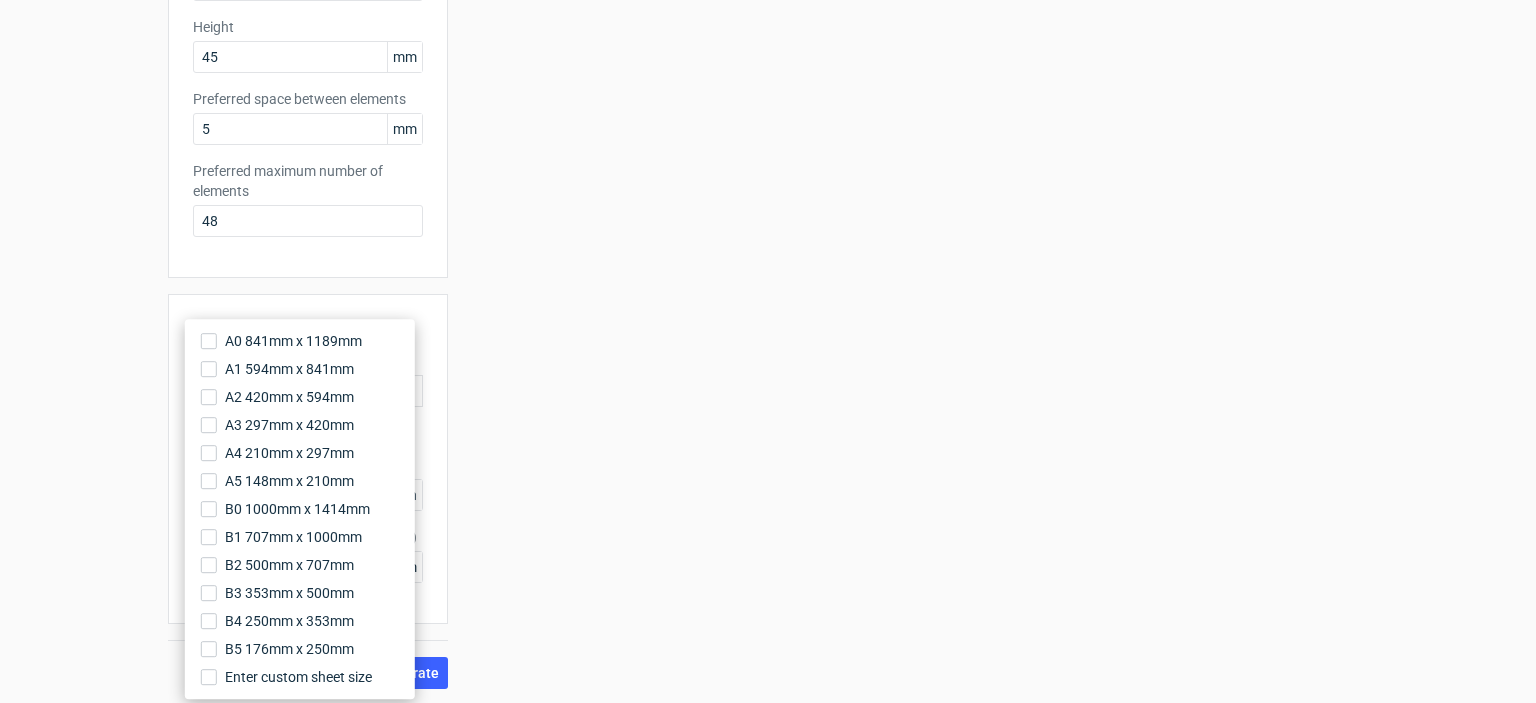 click on "Your diecut layouts will be listed here once you generate them  Height   Depth   Width  Format 1000 x 1000 Format No. of units 1 Dieline placeholder url Dimensions Width: 100, Depth: 100, Height: 100" at bounding box center (908, 218) 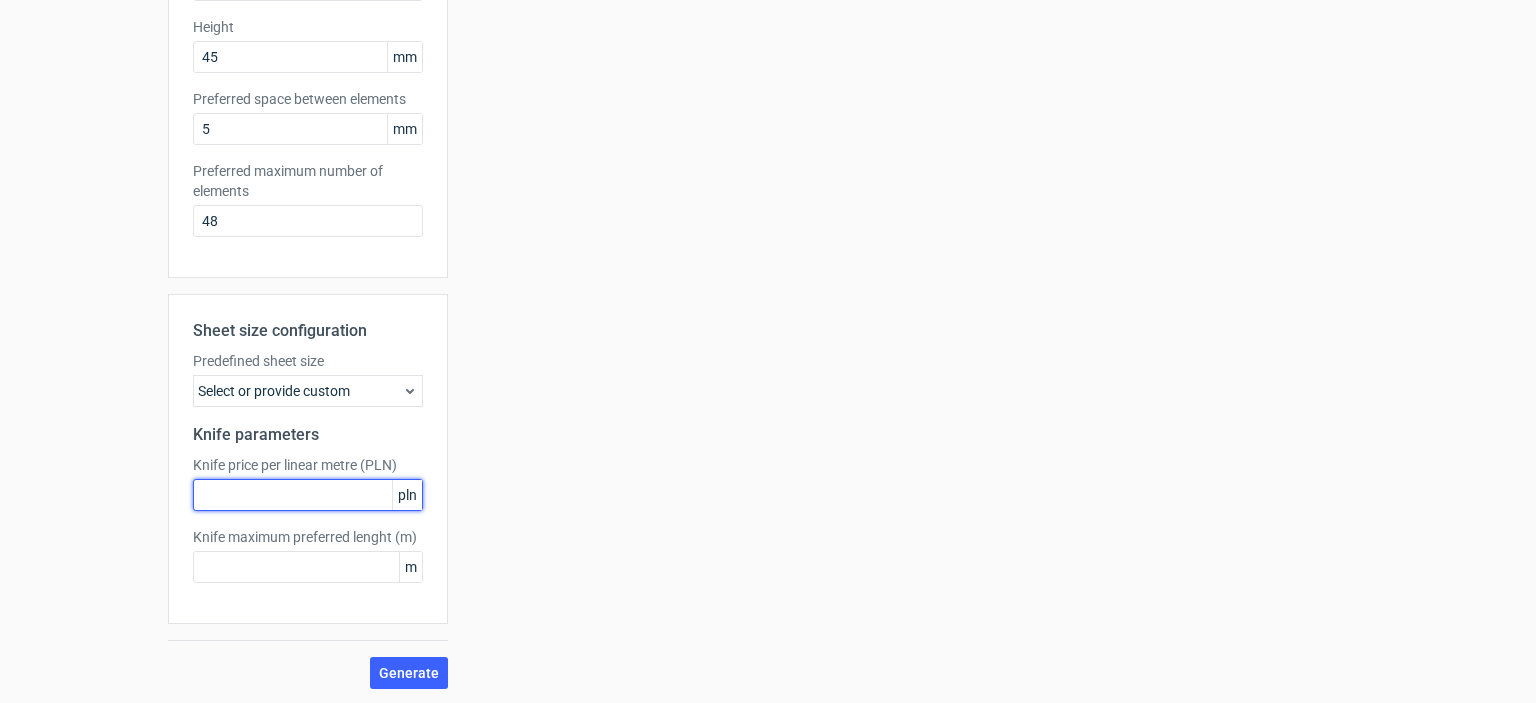 click at bounding box center [308, 495] 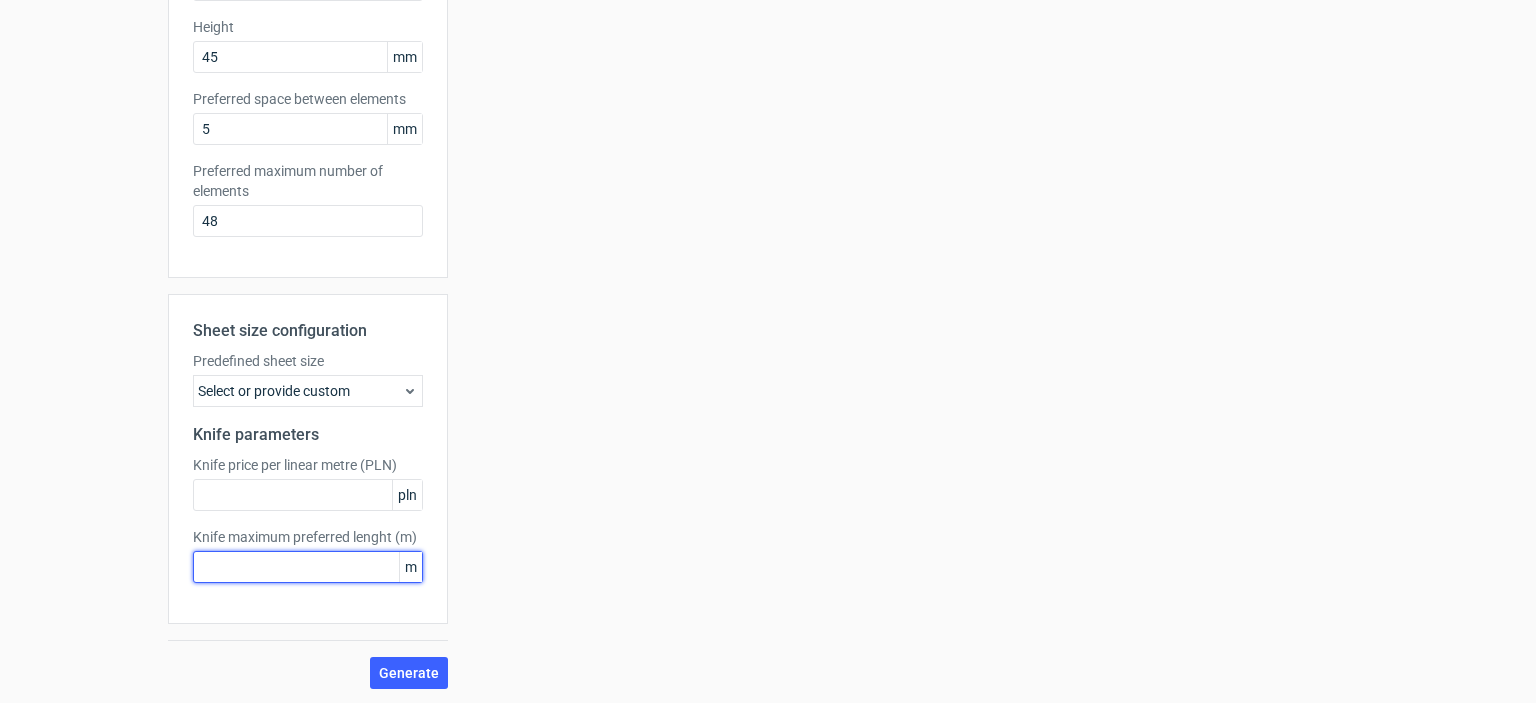 click at bounding box center (308, 567) 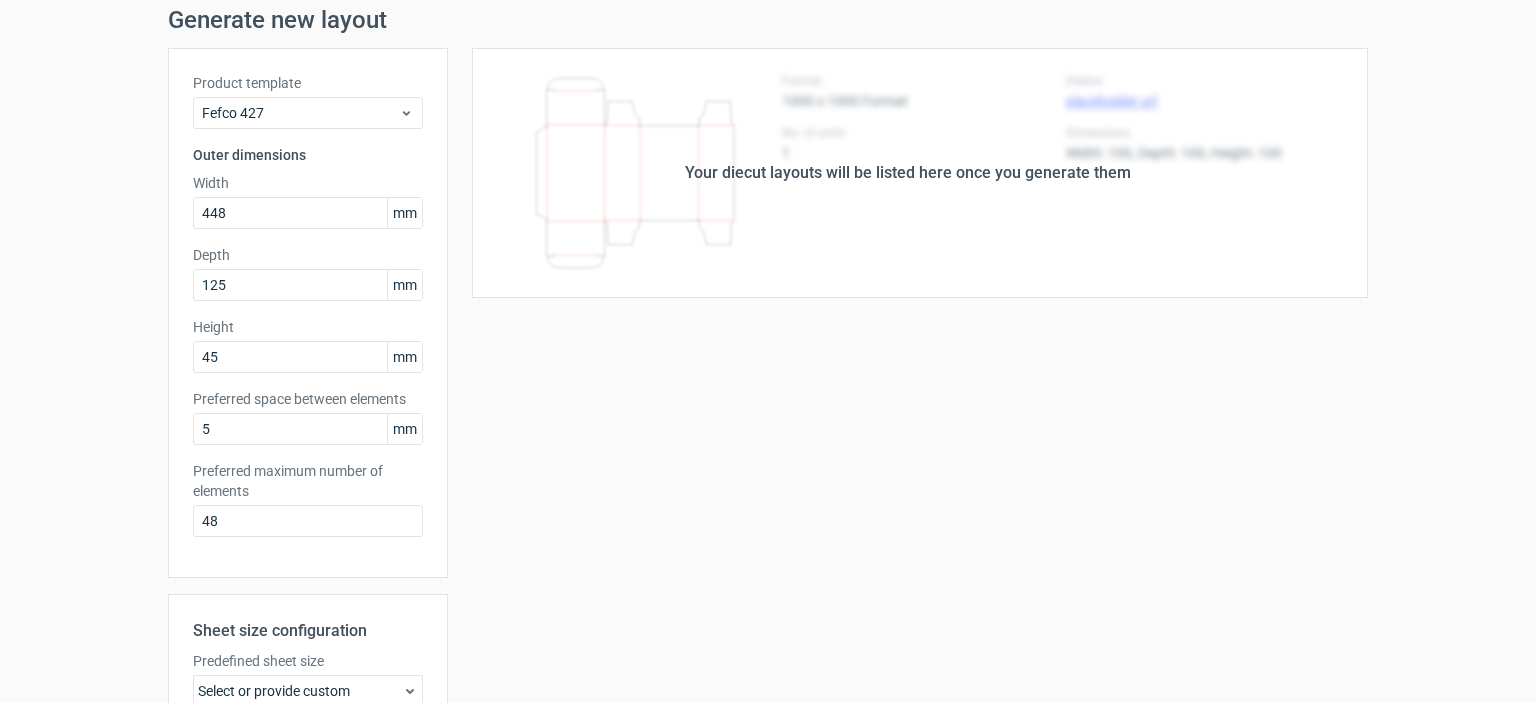 scroll, scrollTop: 0, scrollLeft: 0, axis: both 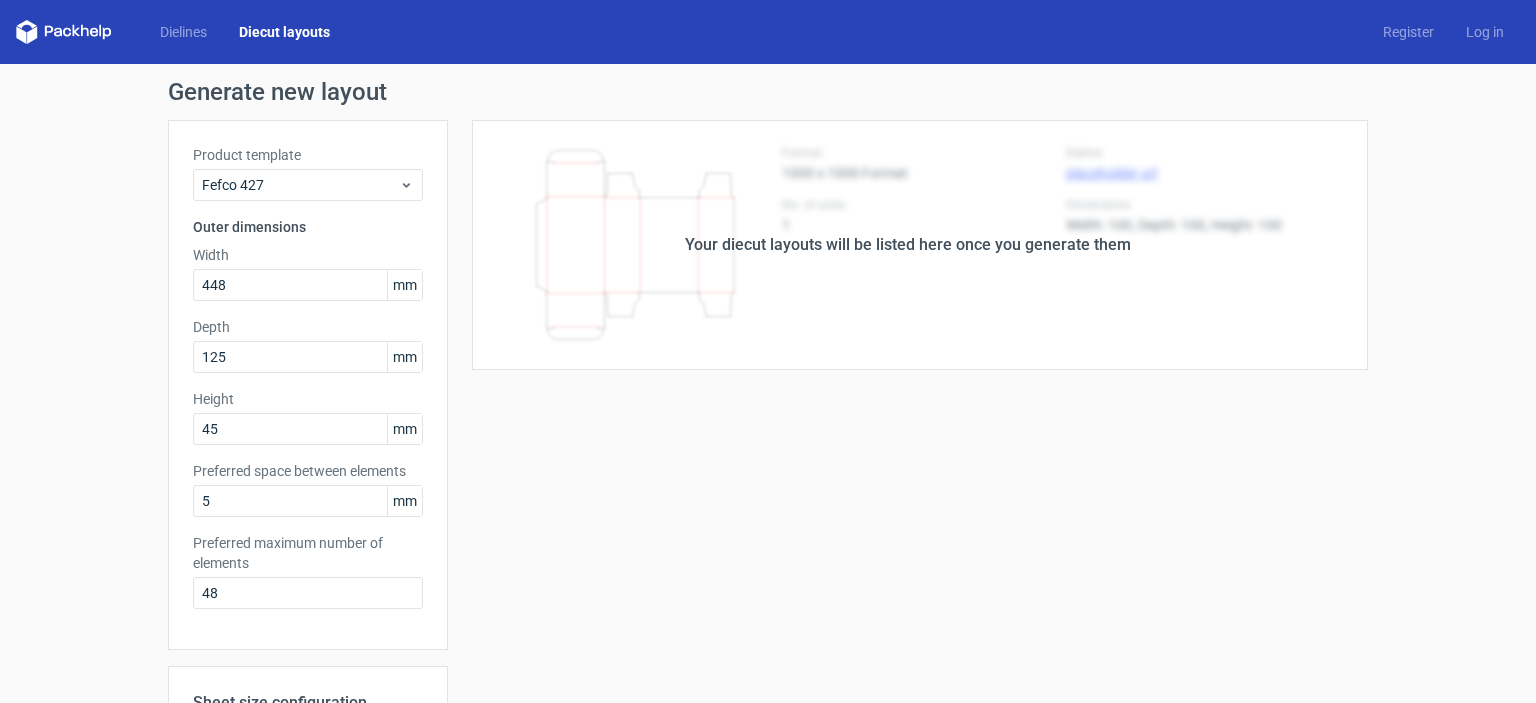 click on "Your diecut layouts will be listed here once you generate them" at bounding box center [908, 245] 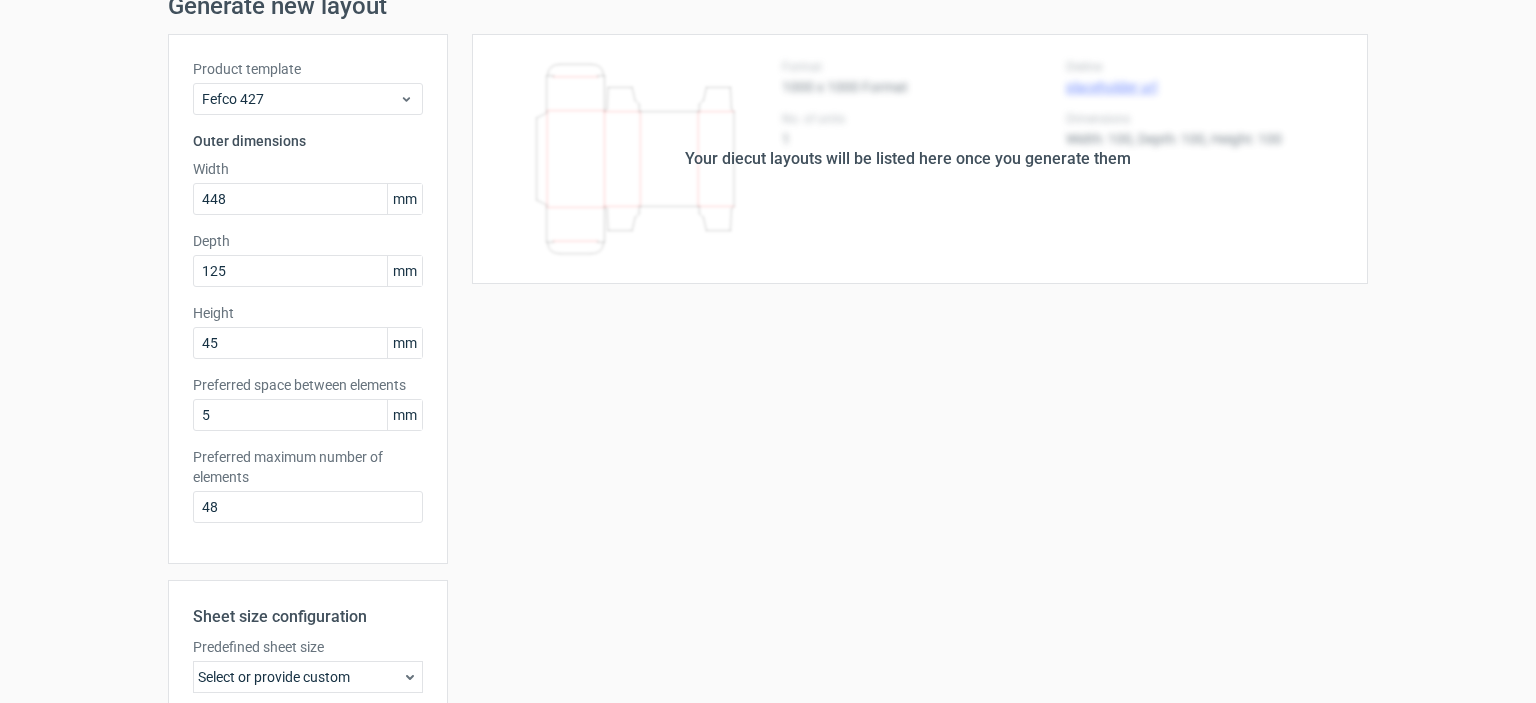 scroll, scrollTop: 0, scrollLeft: 0, axis: both 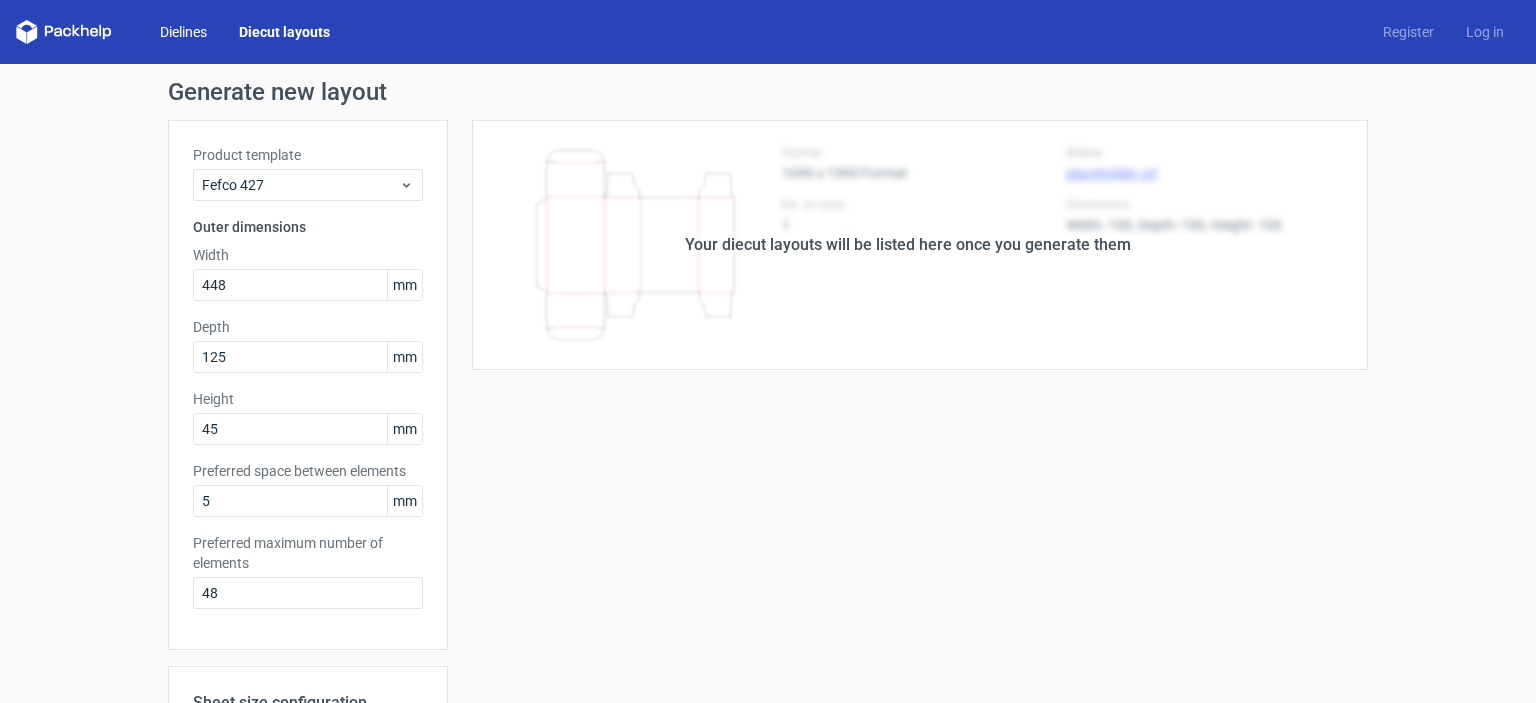 click on "Dielines" at bounding box center (183, 32) 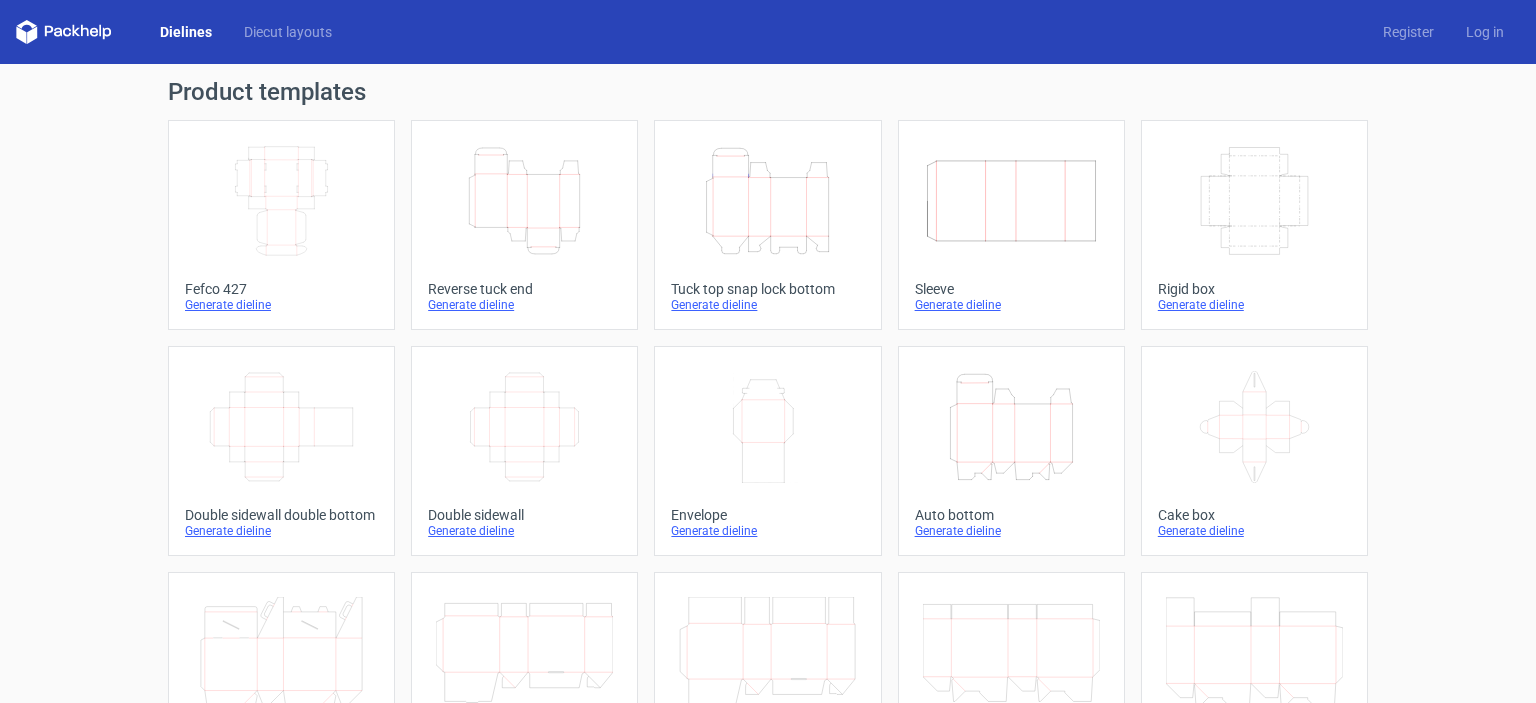 click on "Width
Depth
Height" 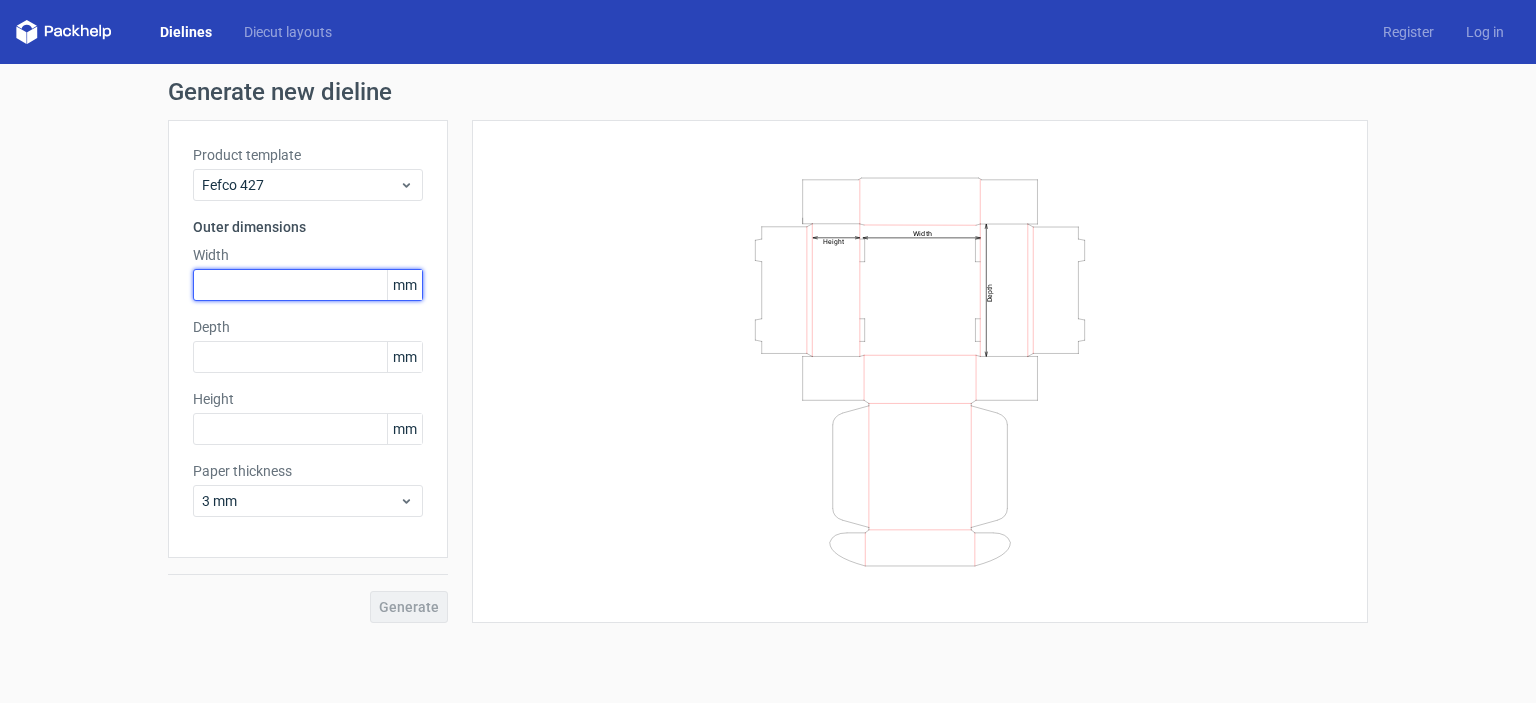 click at bounding box center (308, 285) 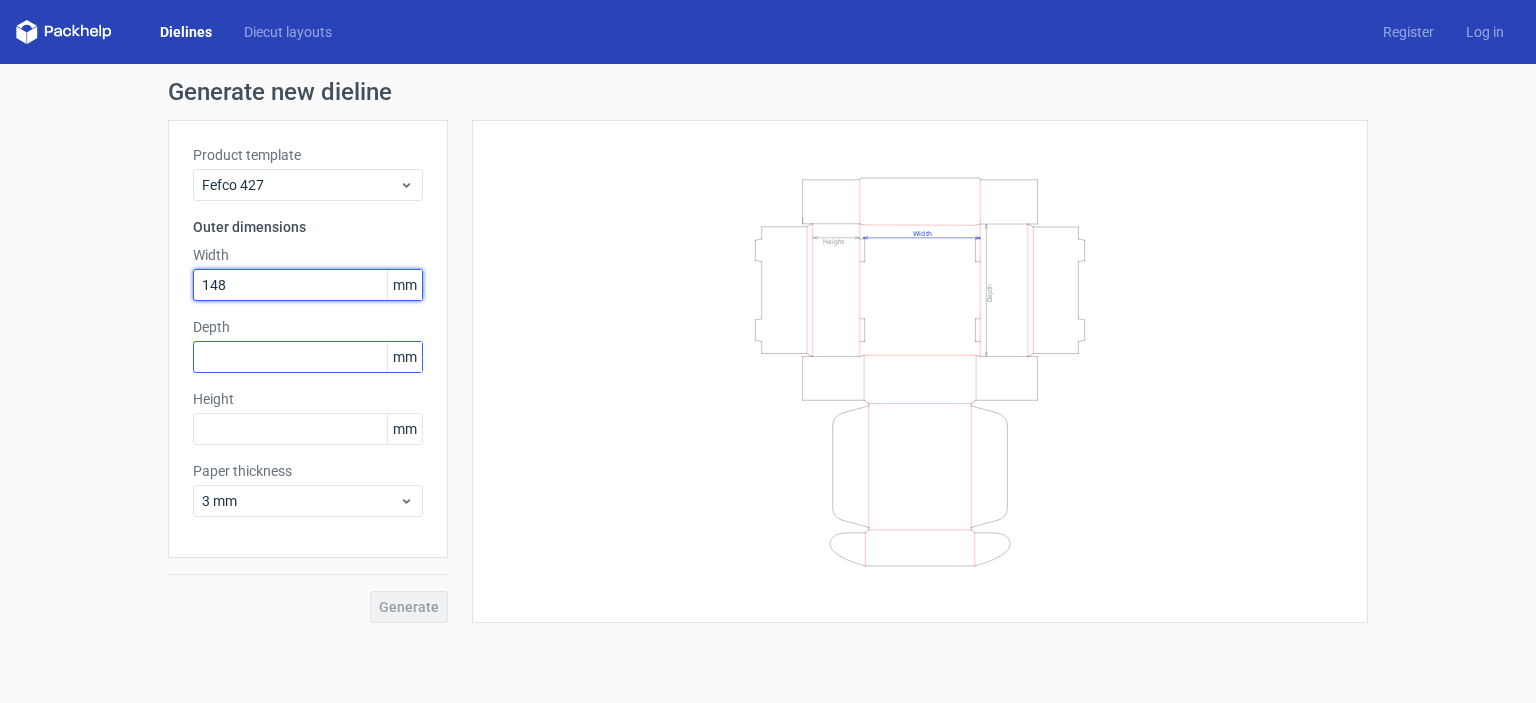 type on "148" 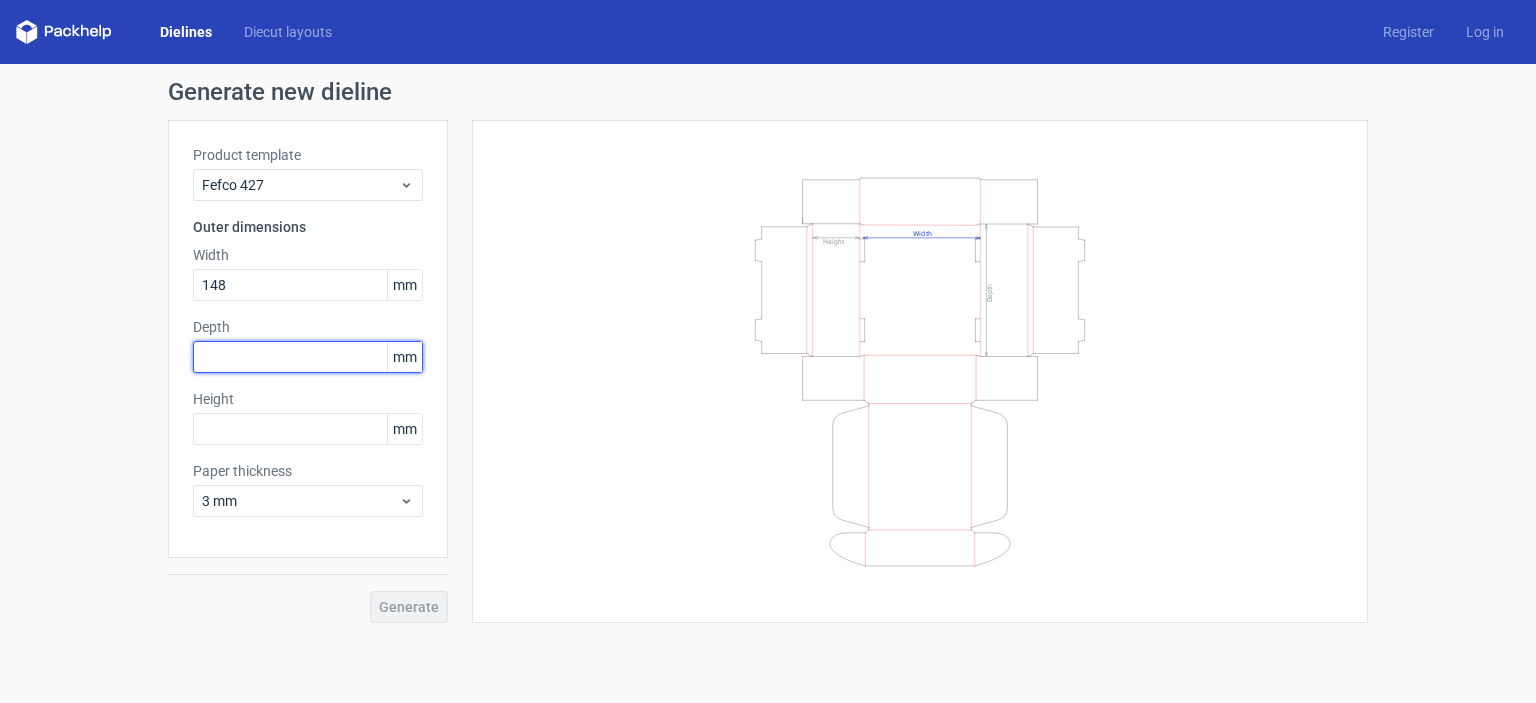 click at bounding box center (308, 357) 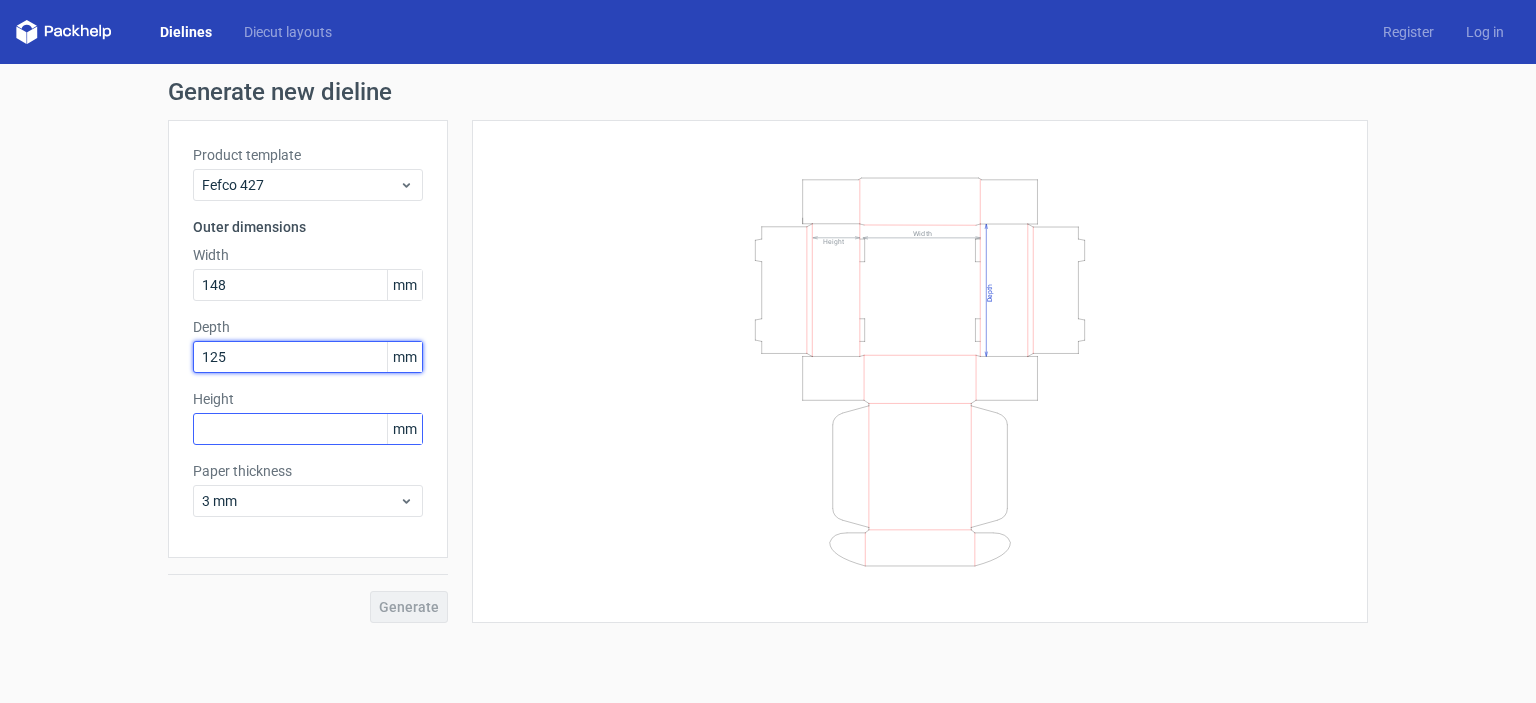 type on "125" 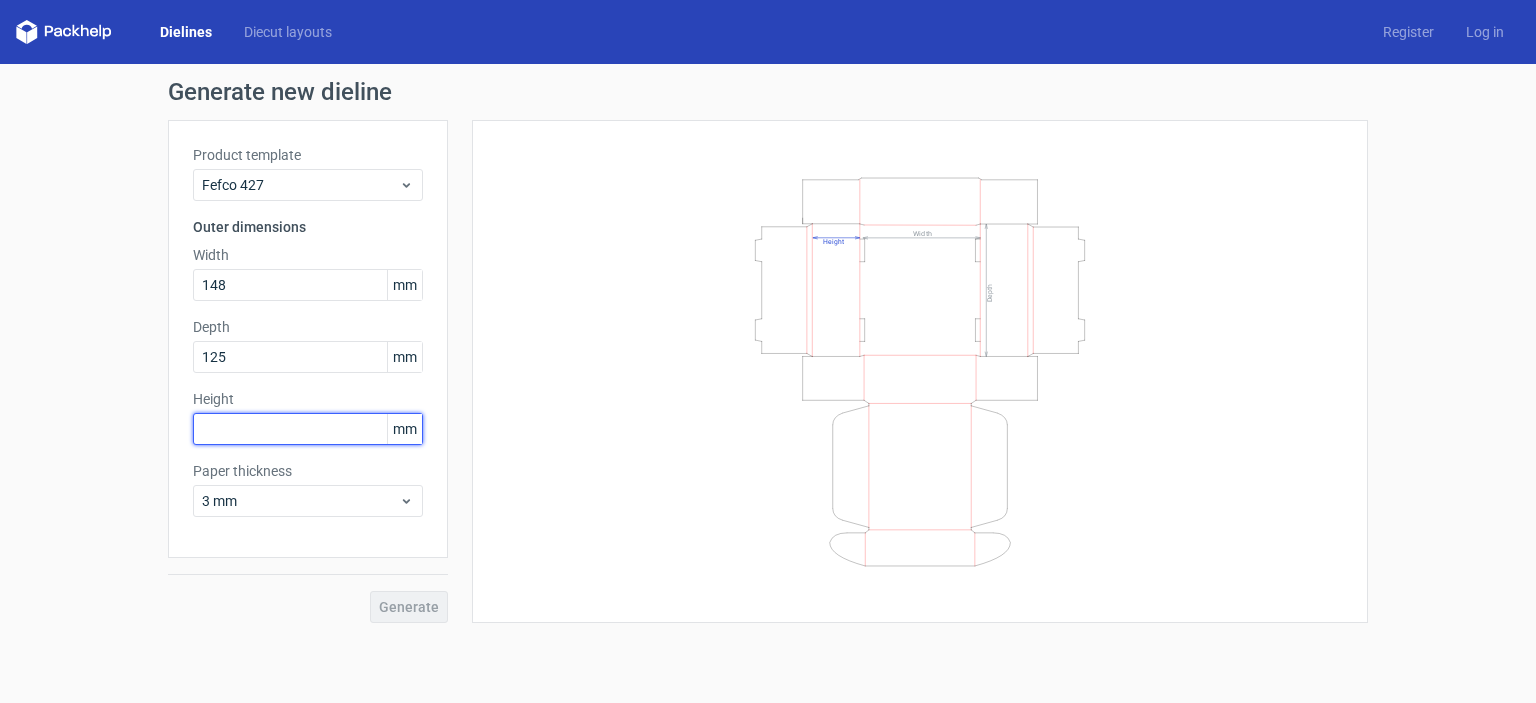 click at bounding box center (308, 429) 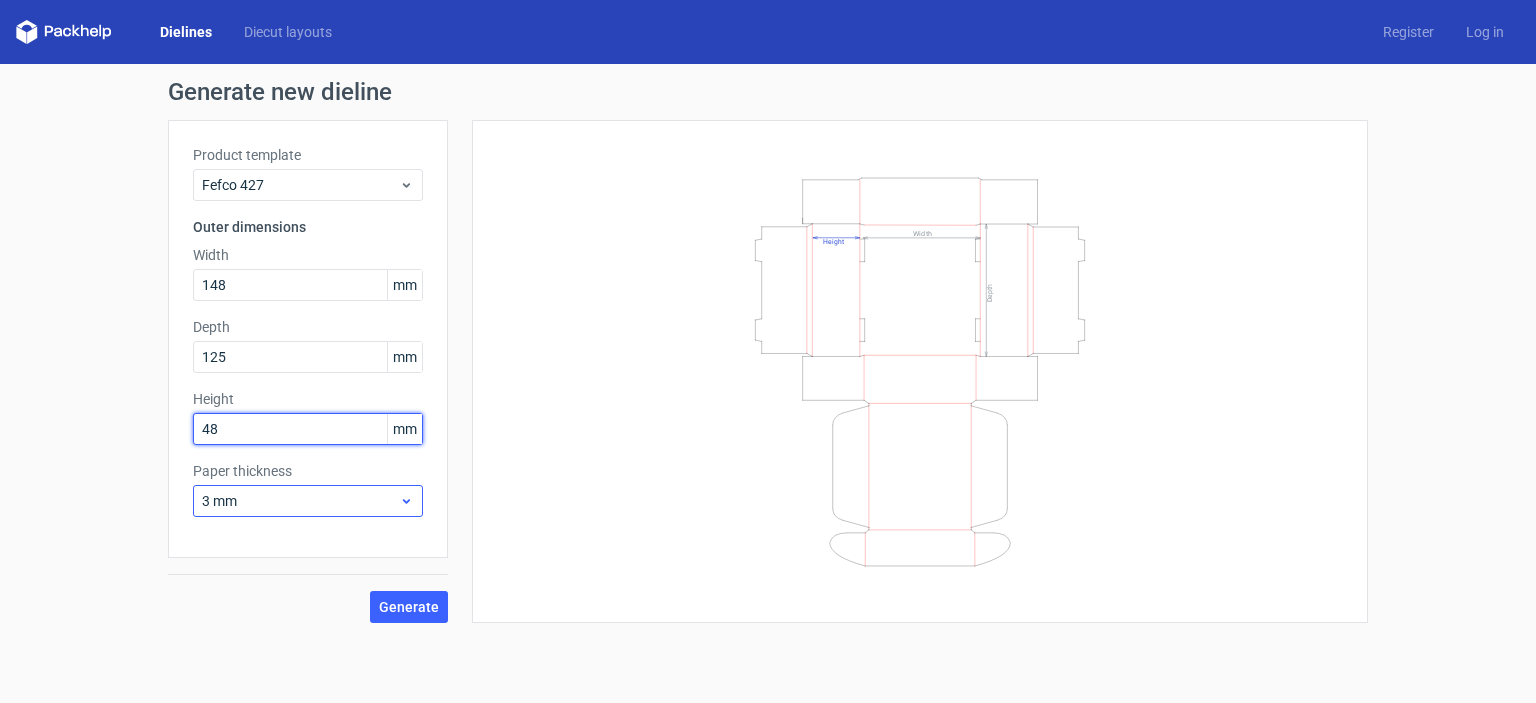 type on "48" 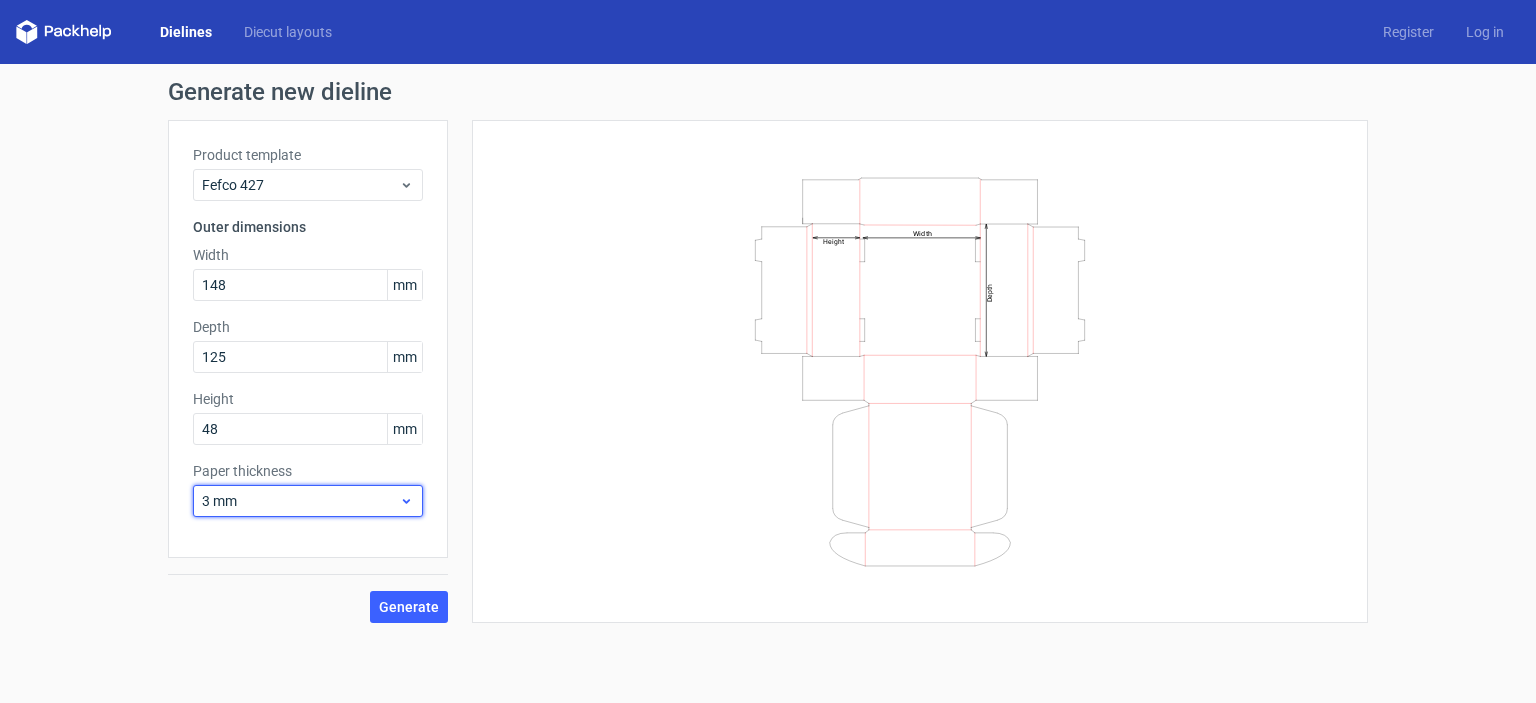 click on "3 mm" at bounding box center (308, 501) 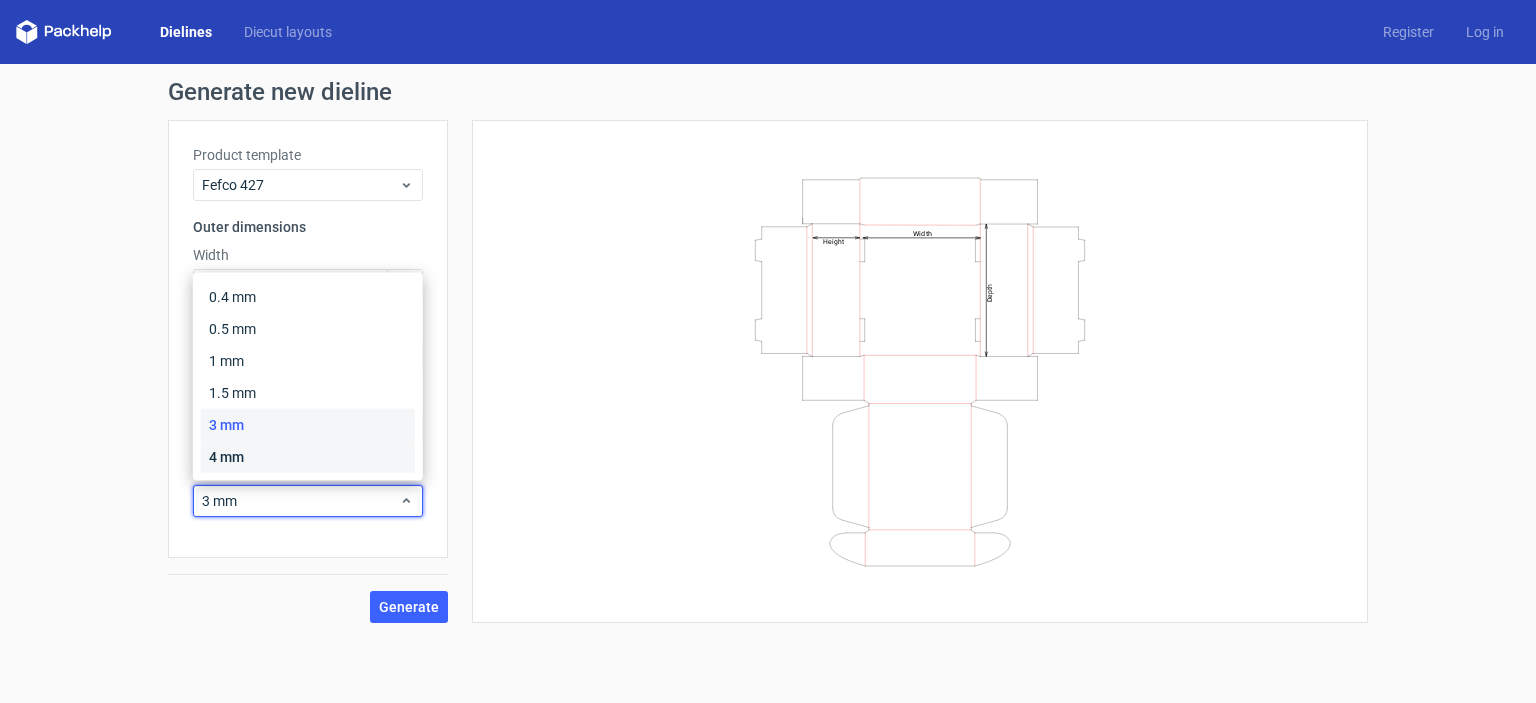 click on "4 mm" at bounding box center (308, 457) 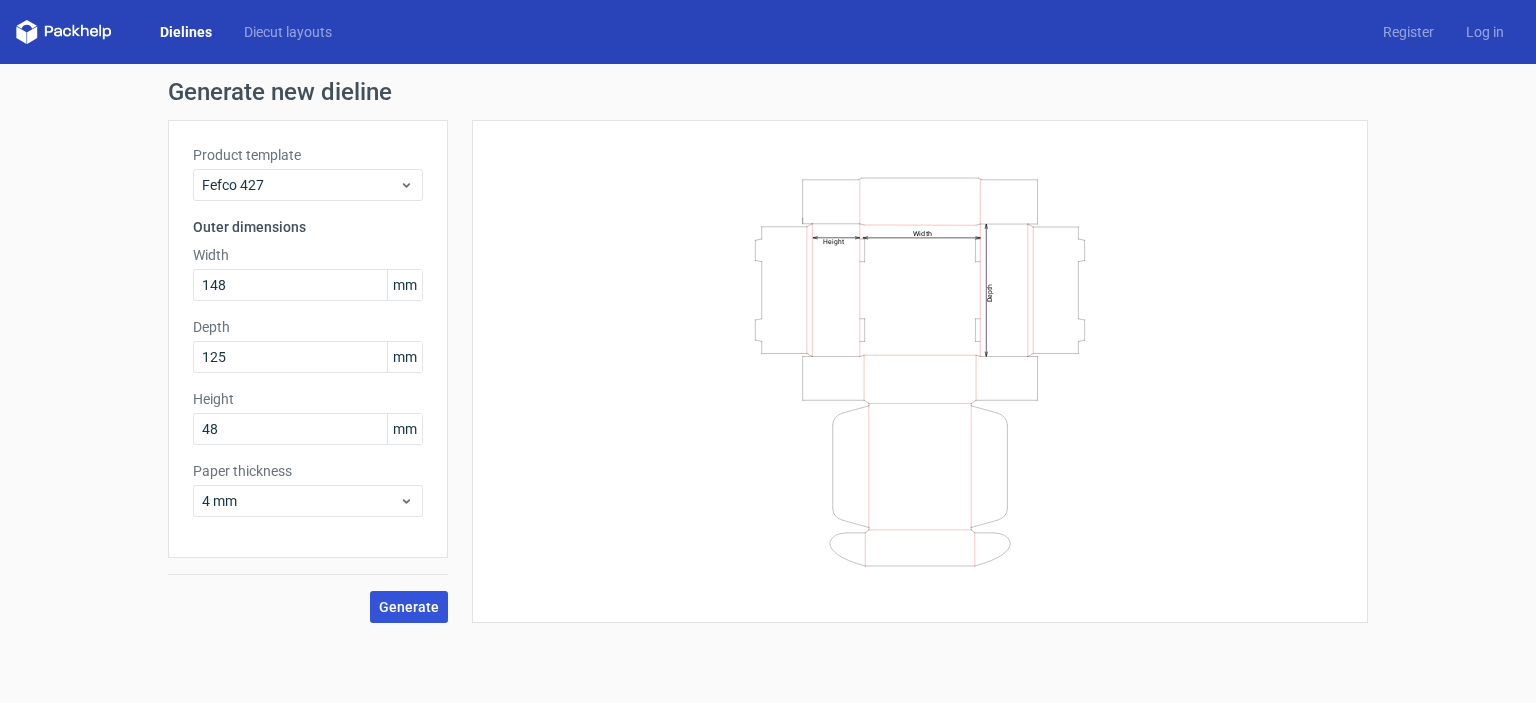 click on "Generate" at bounding box center (409, 607) 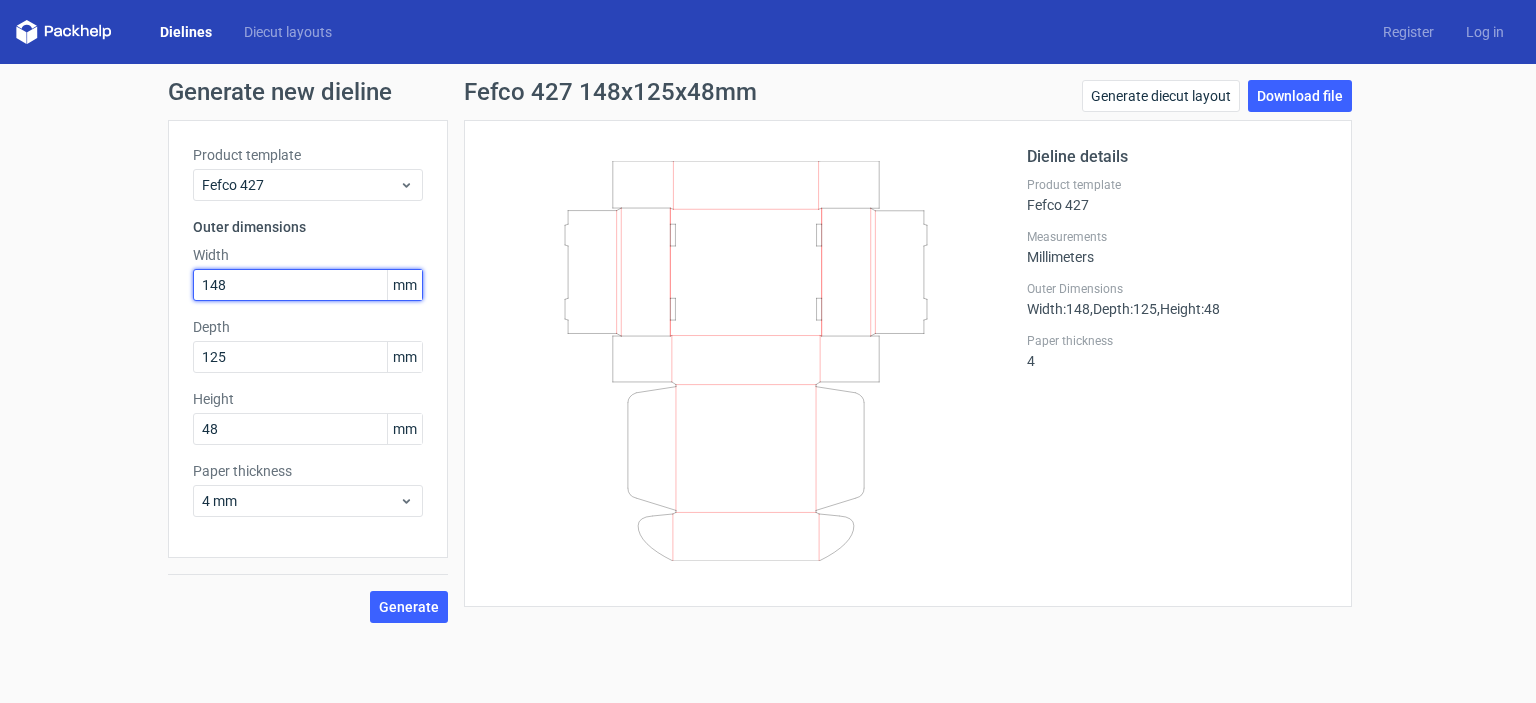 click on "148" at bounding box center (308, 285) 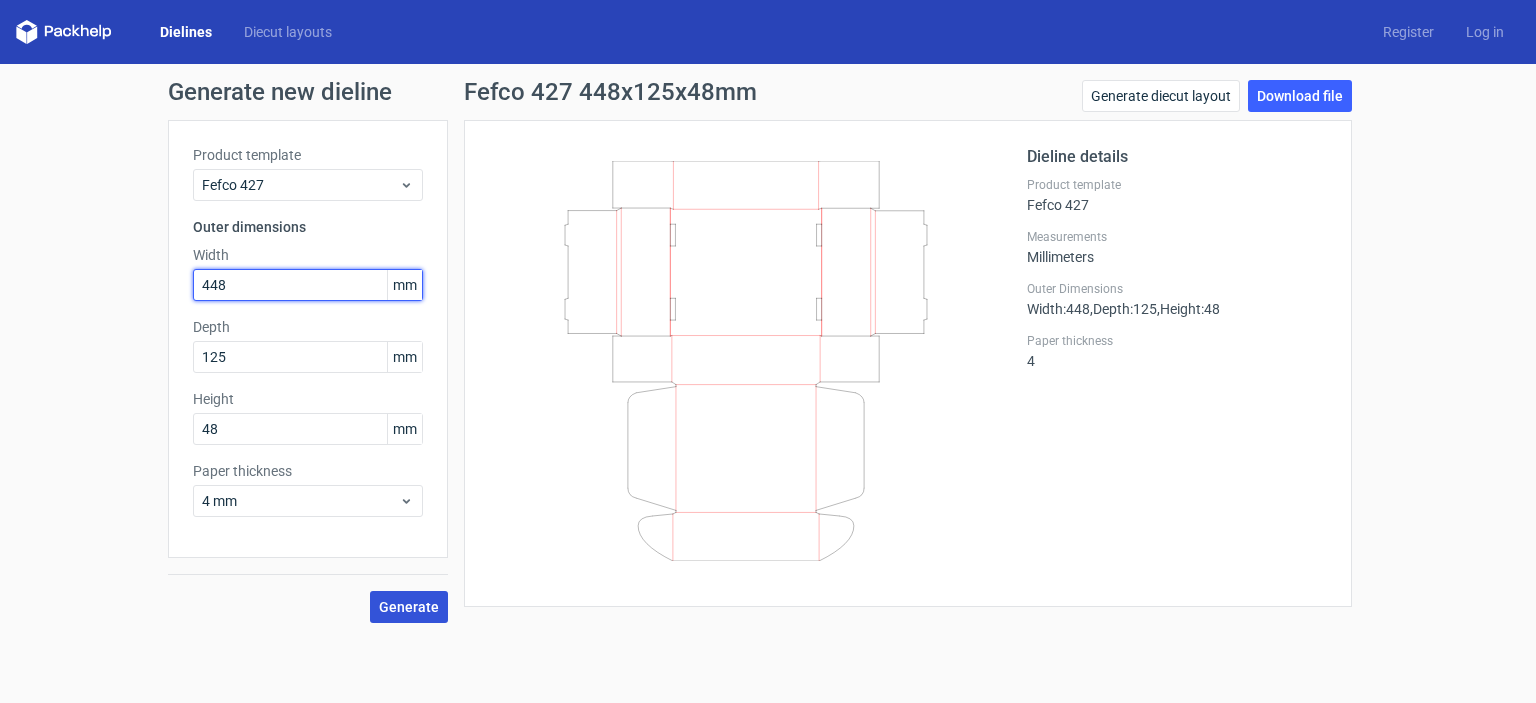 type on "448" 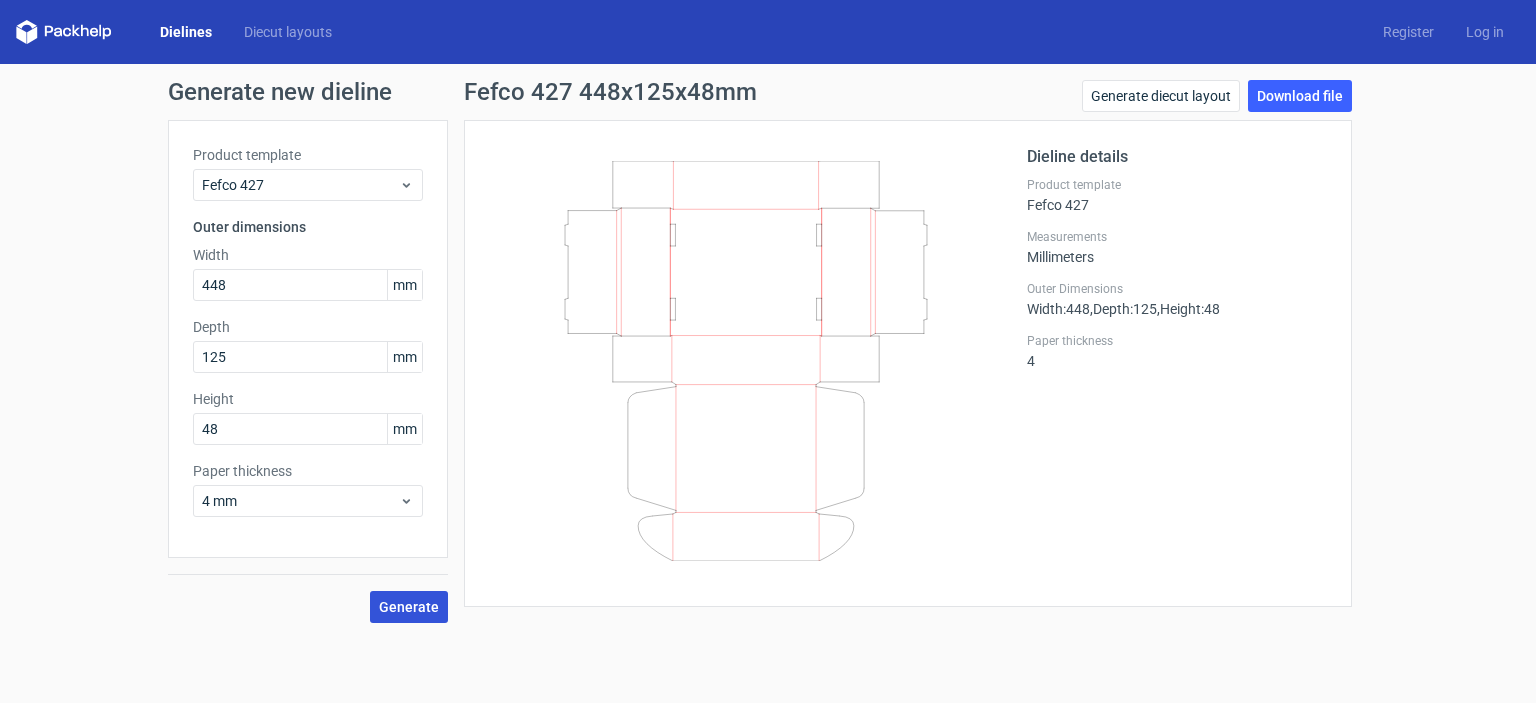 click on "Generate" at bounding box center (409, 607) 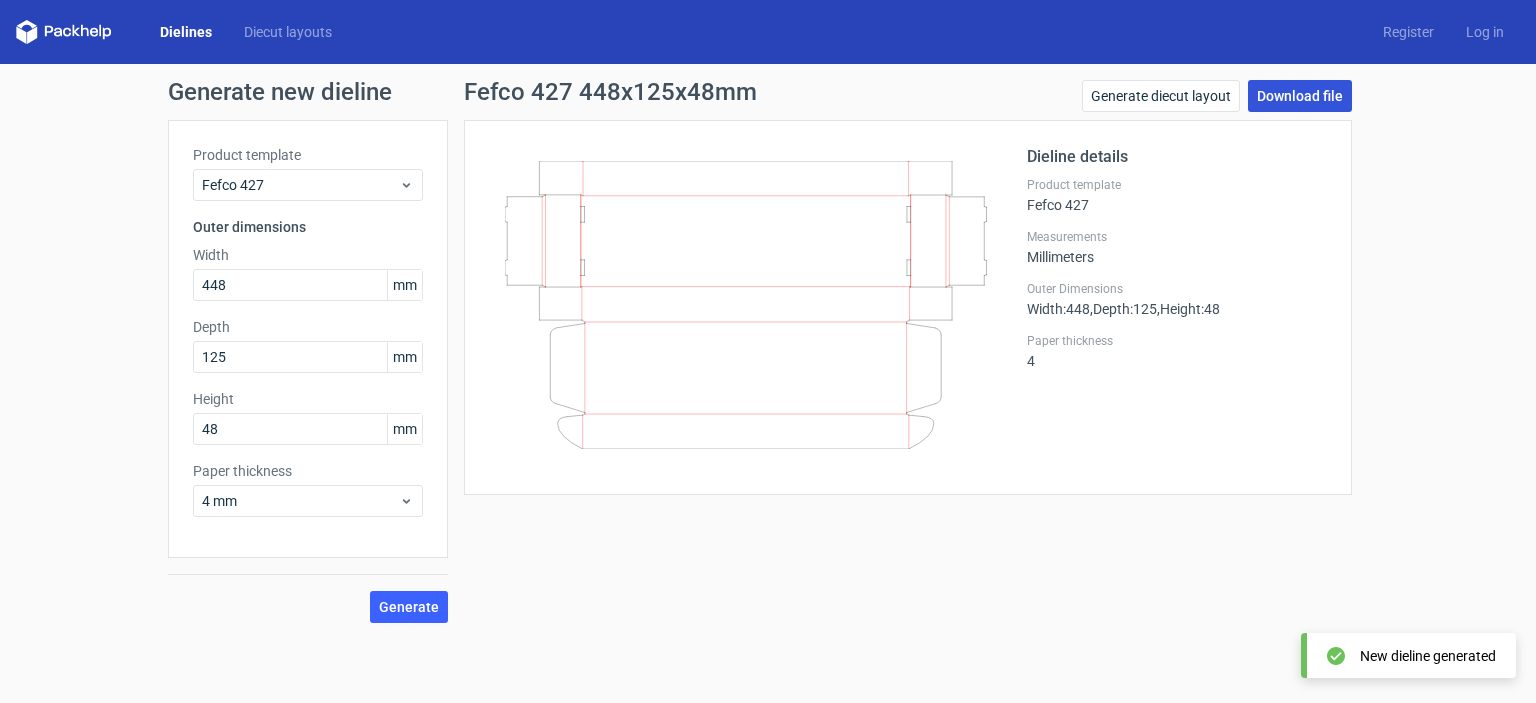 click on "Download file" at bounding box center (1300, 96) 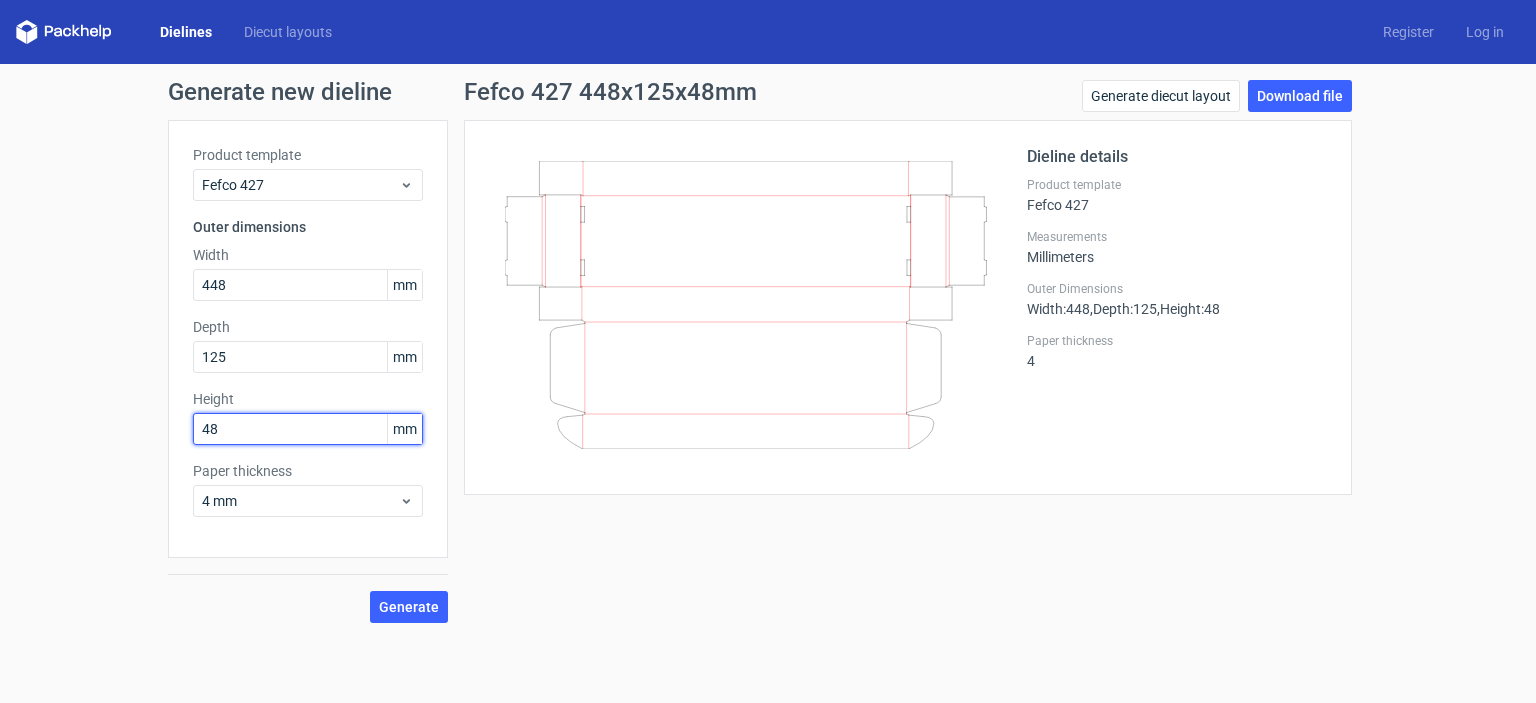drag, startPoint x: 244, startPoint y: 425, endPoint x: 211, endPoint y: 438, distance: 35.468296 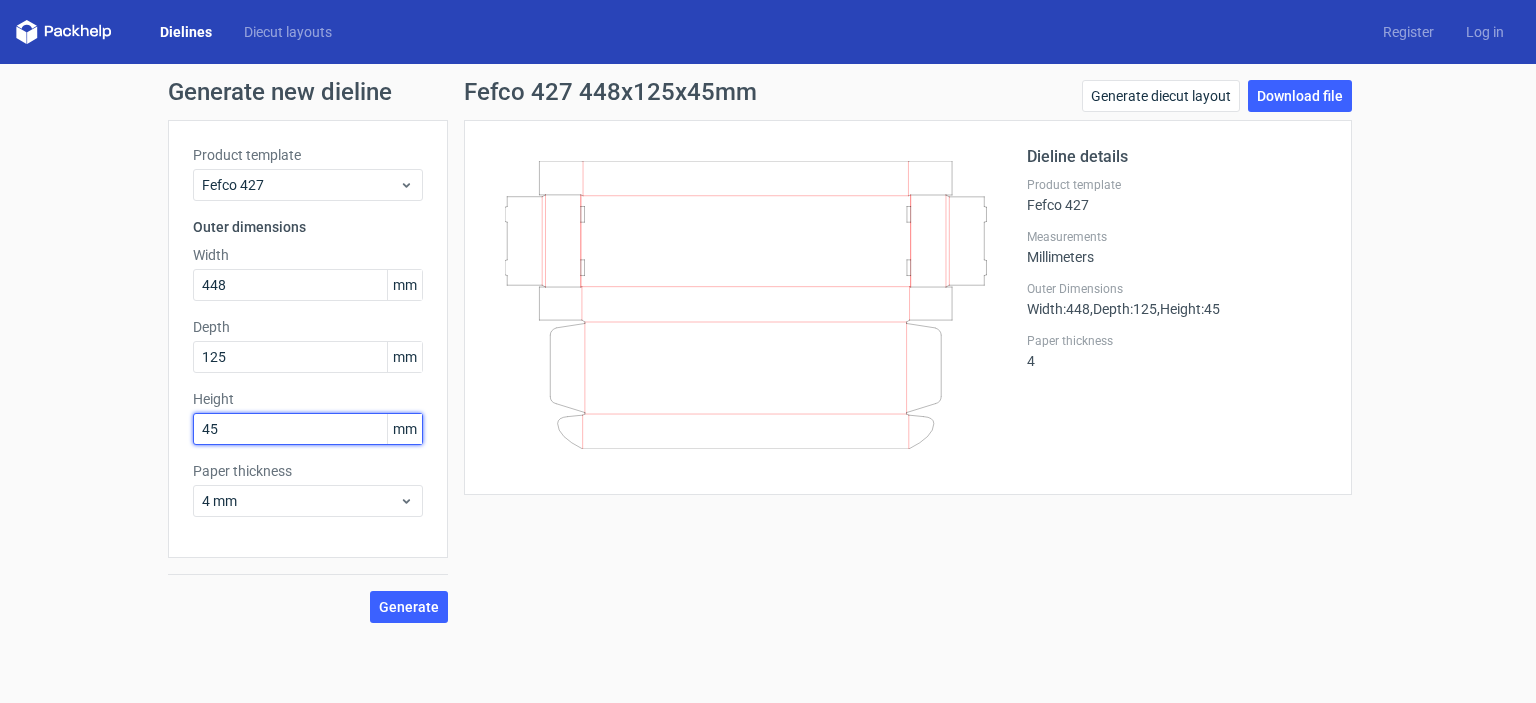 type on "45" 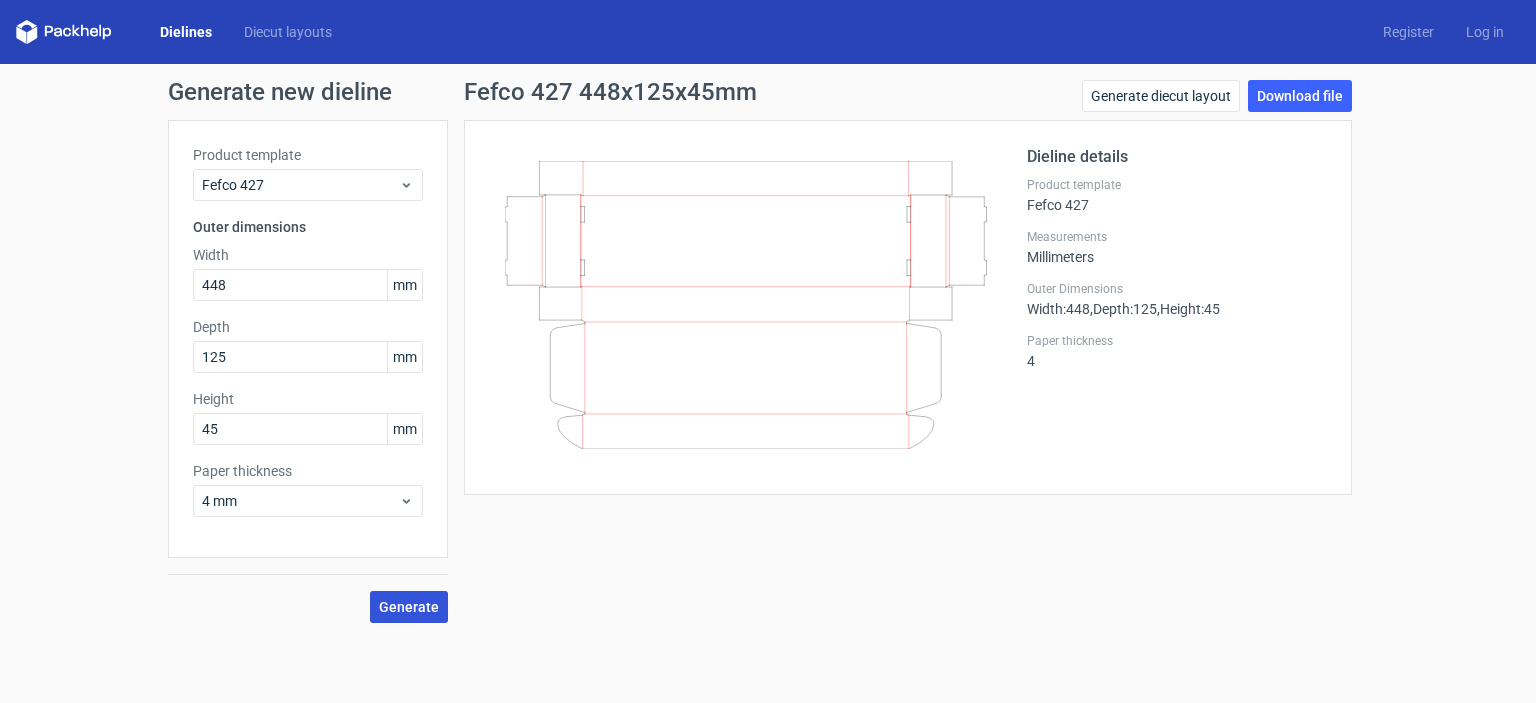 click on "Generate" at bounding box center (409, 607) 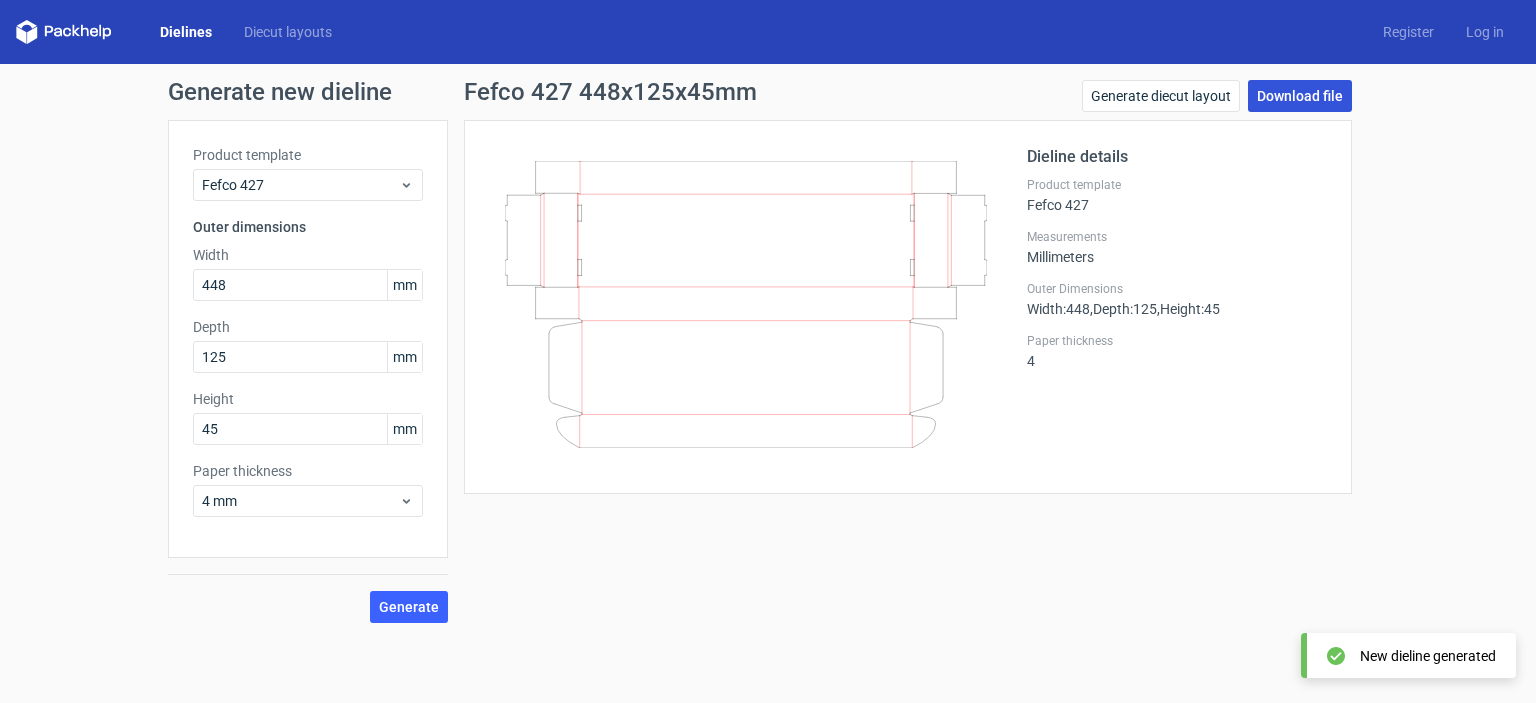 click on "Download file" at bounding box center (1300, 96) 